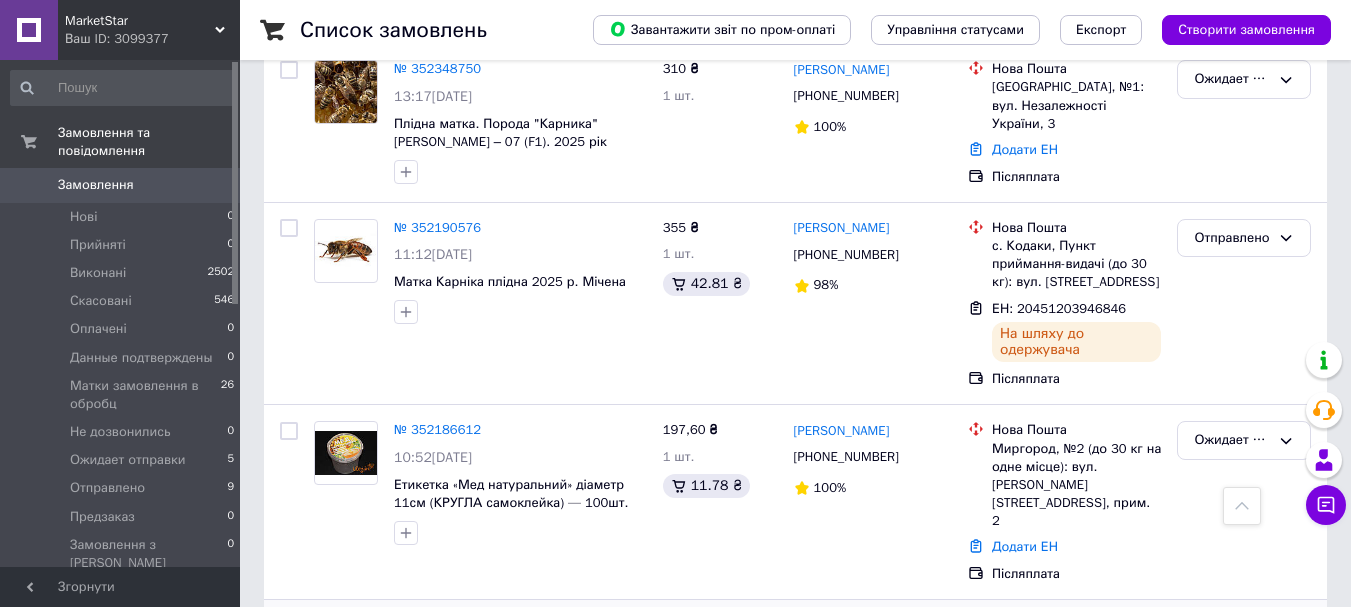 scroll, scrollTop: 500, scrollLeft: 0, axis: vertical 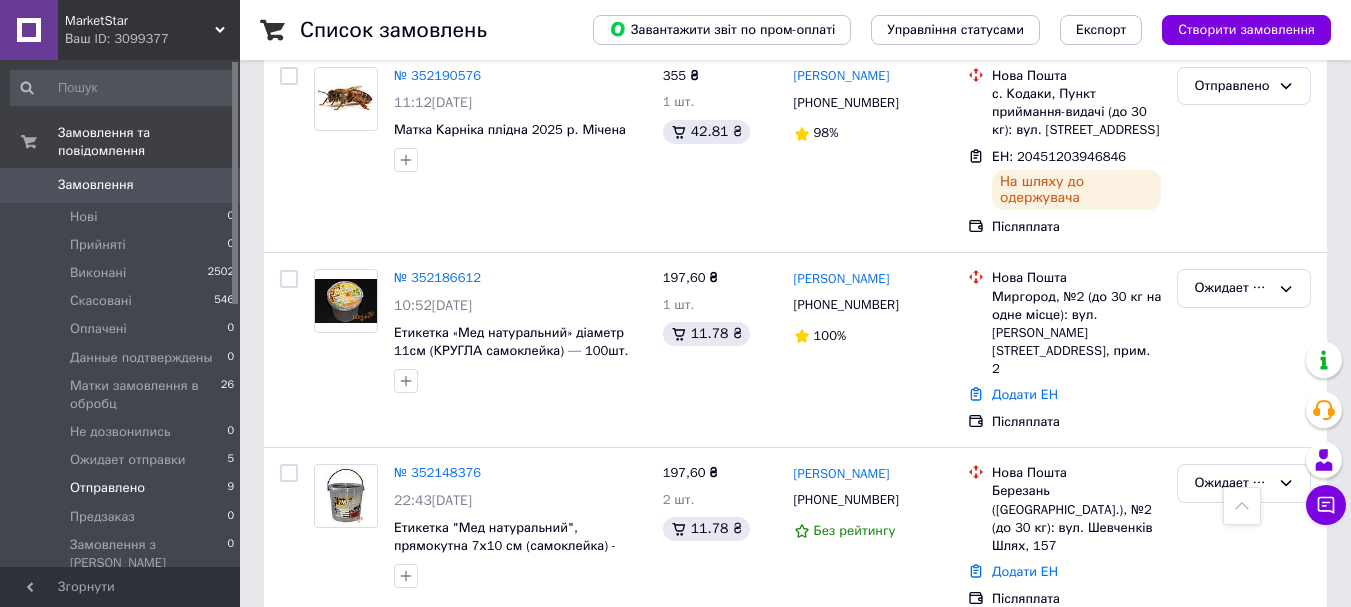 click on "Отправлено 9" at bounding box center [123, 488] 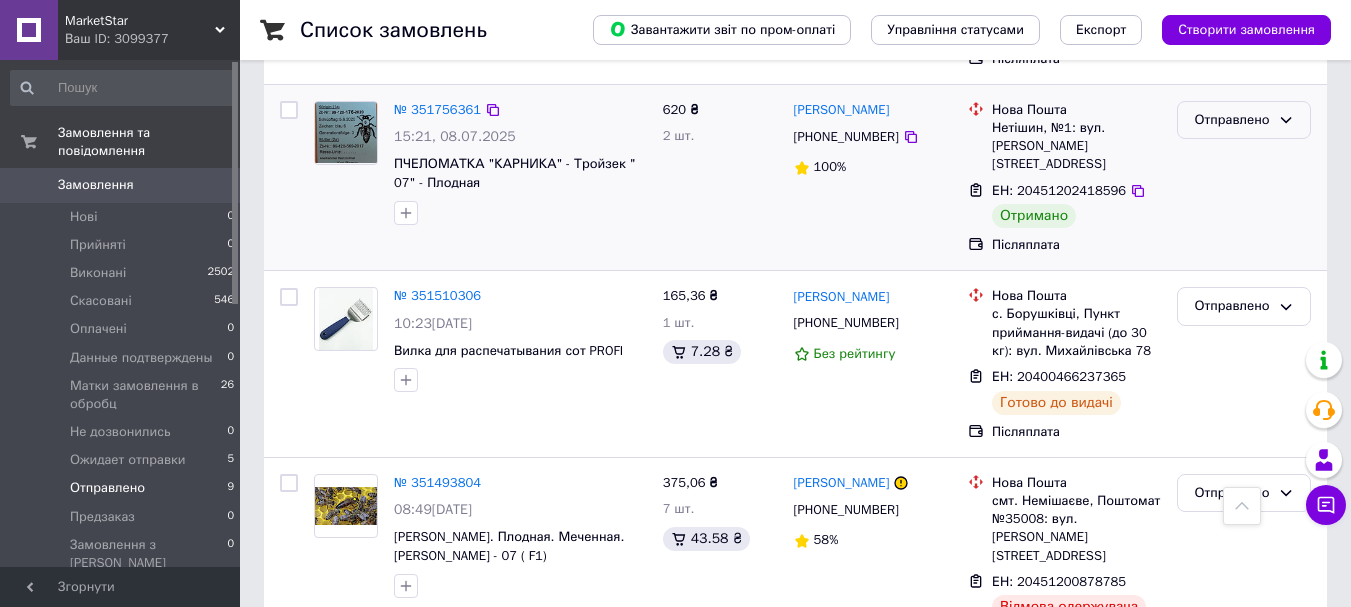 scroll, scrollTop: 1000, scrollLeft: 0, axis: vertical 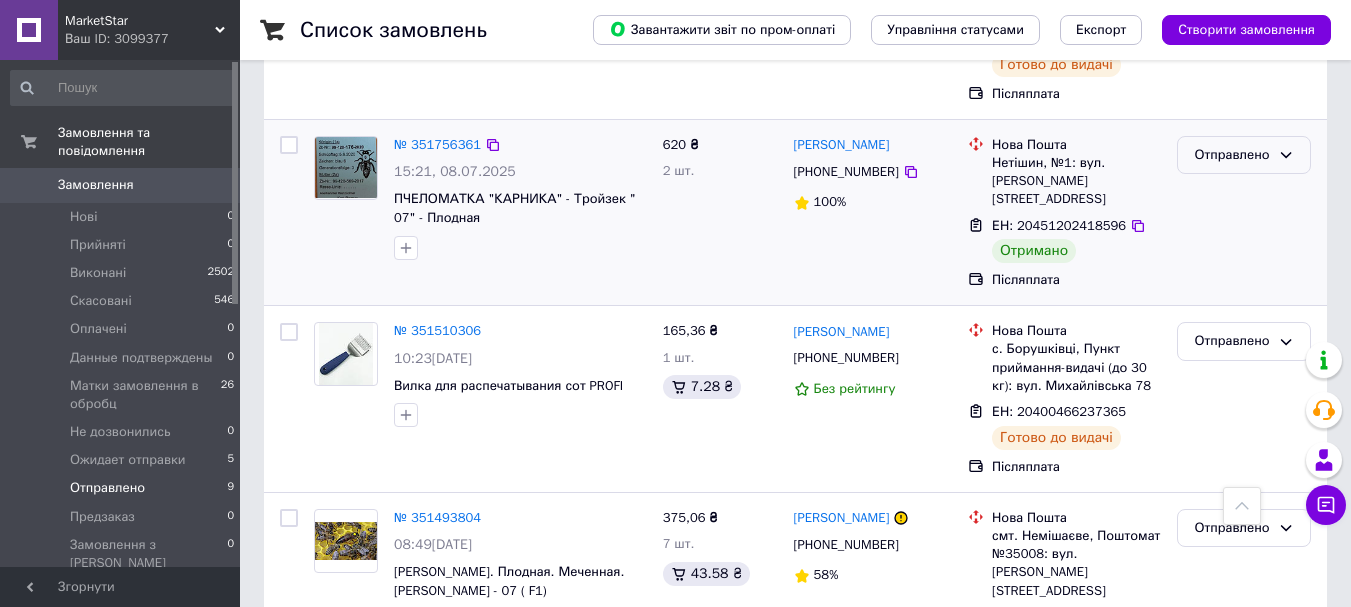 click on "Отправлено" at bounding box center (1232, 155) 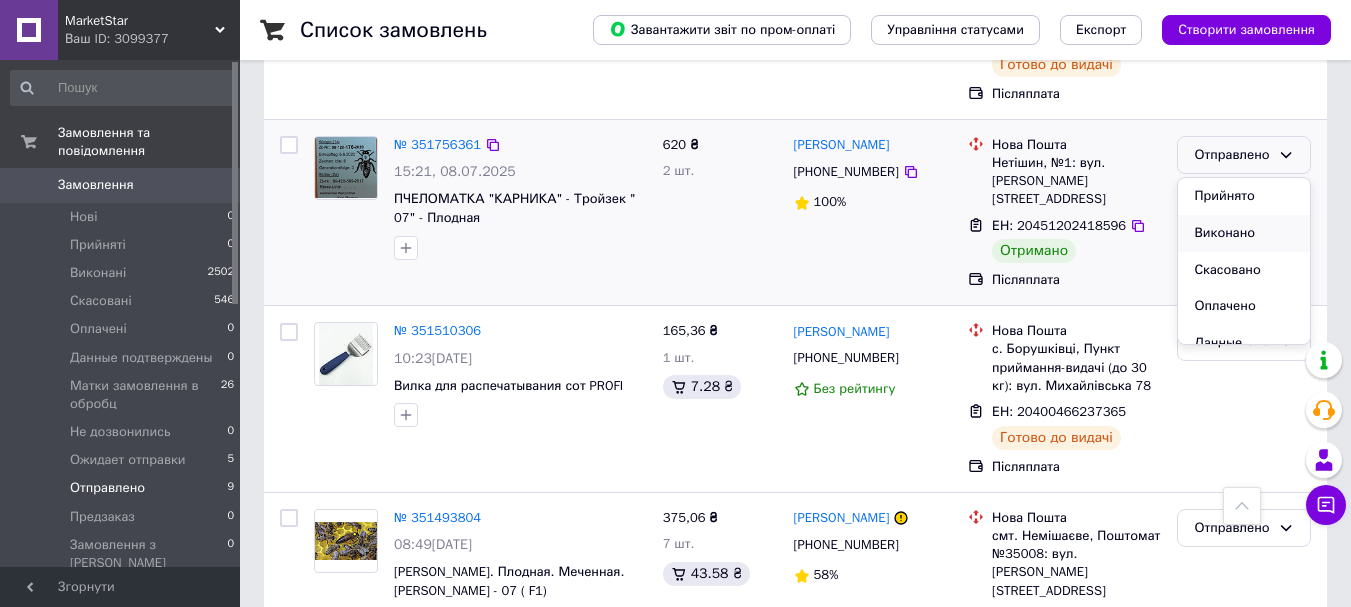 click on "Виконано" at bounding box center (1244, 233) 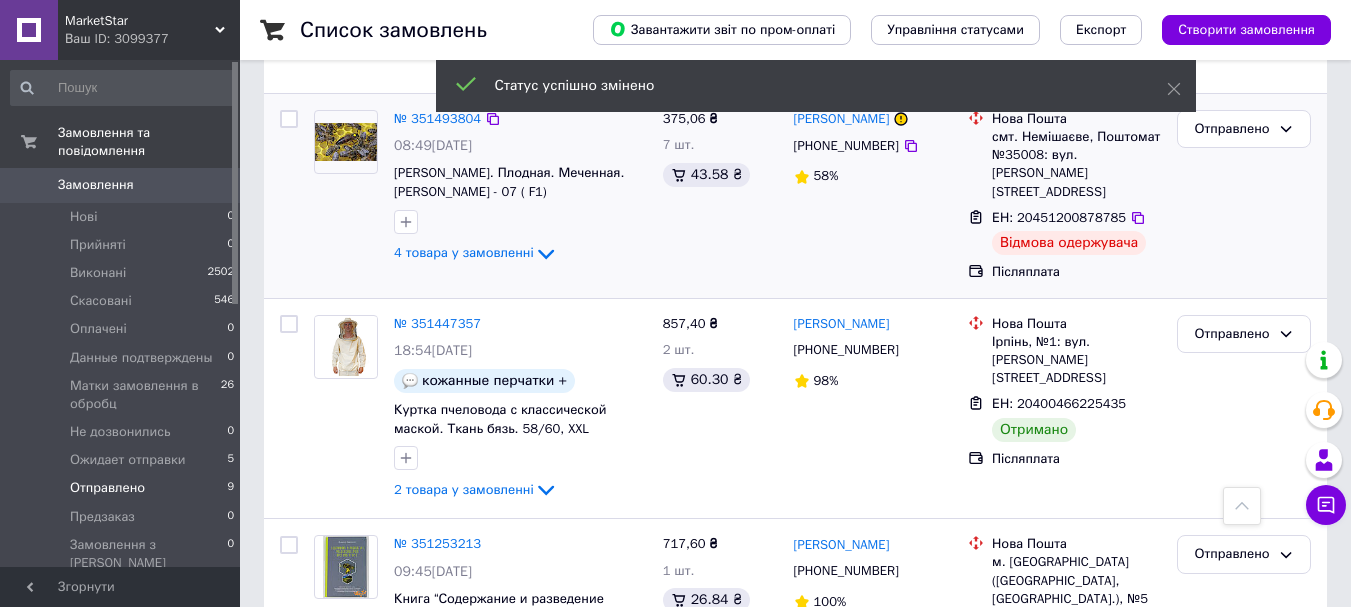 scroll, scrollTop: 1400, scrollLeft: 0, axis: vertical 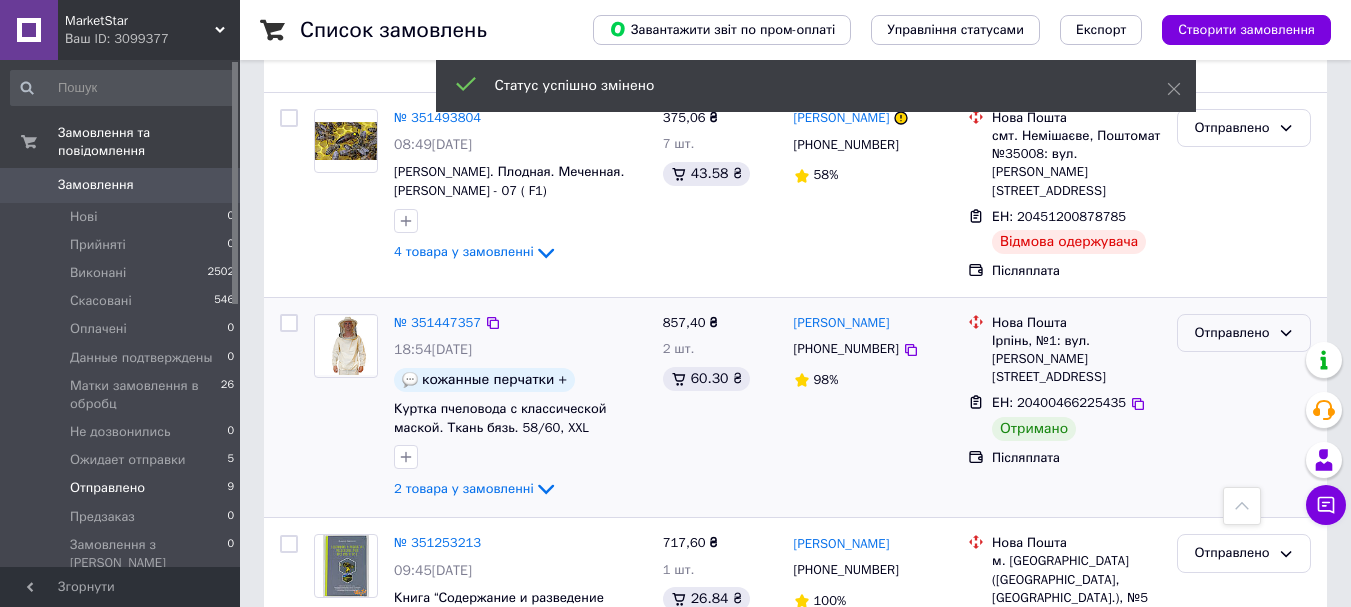 click on "Отправлено" at bounding box center (1232, 333) 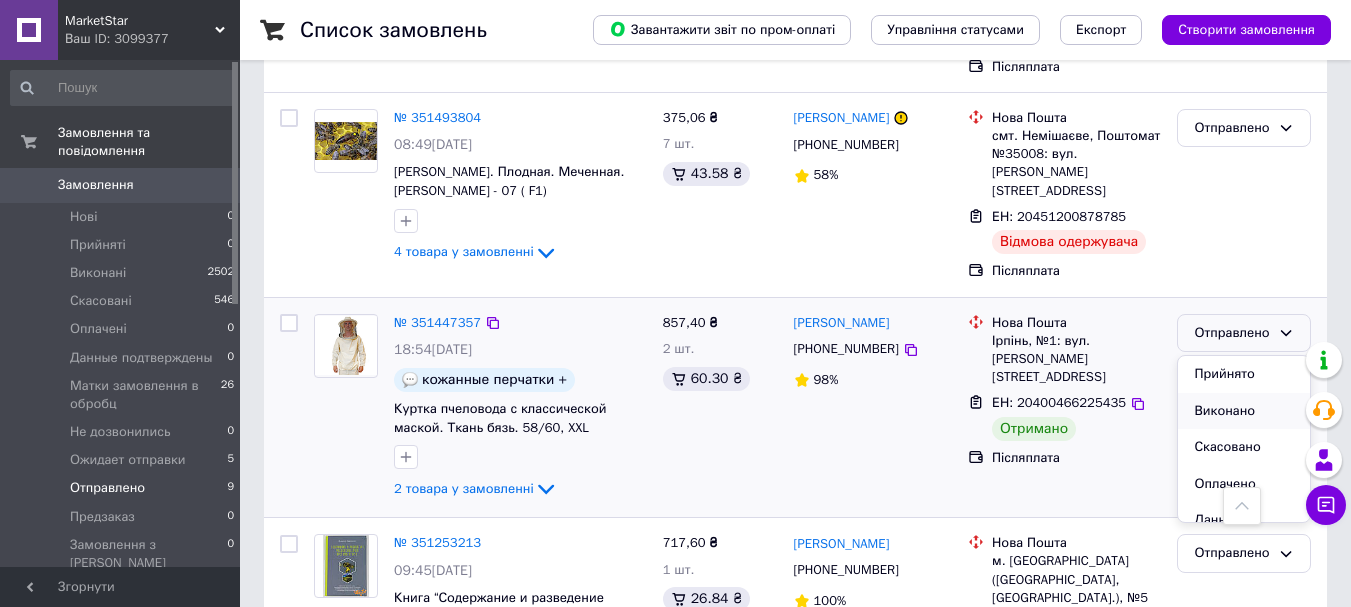click on "Виконано" at bounding box center [1244, 411] 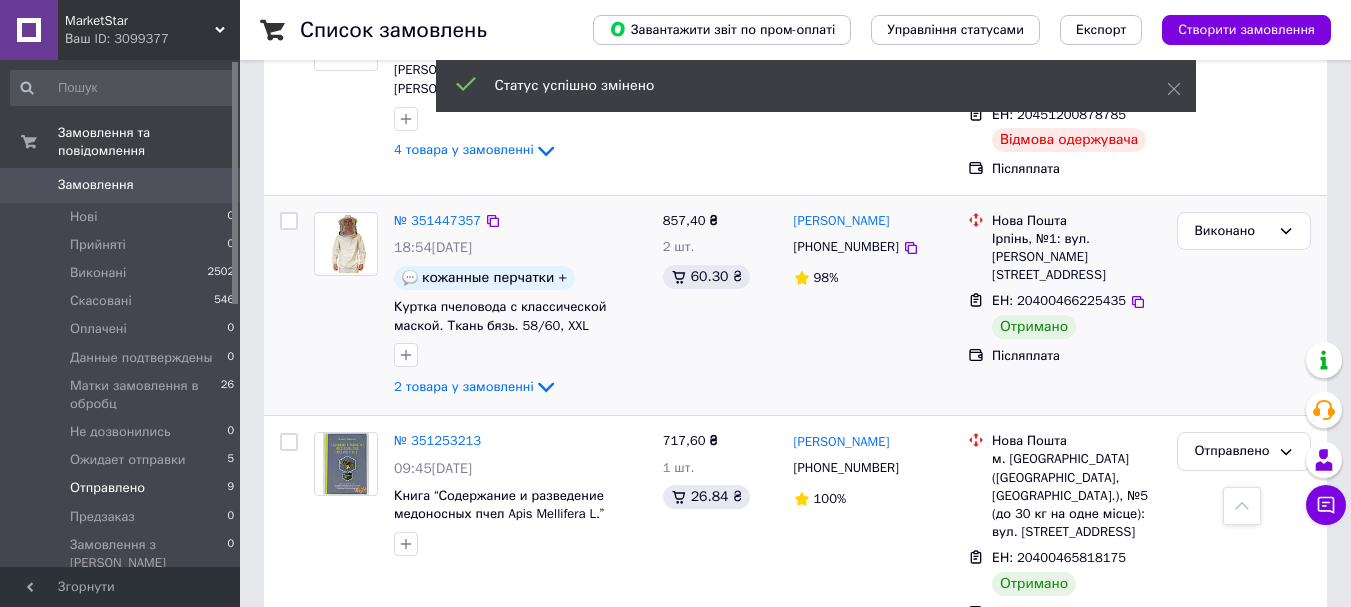 scroll, scrollTop: 1505, scrollLeft: 0, axis: vertical 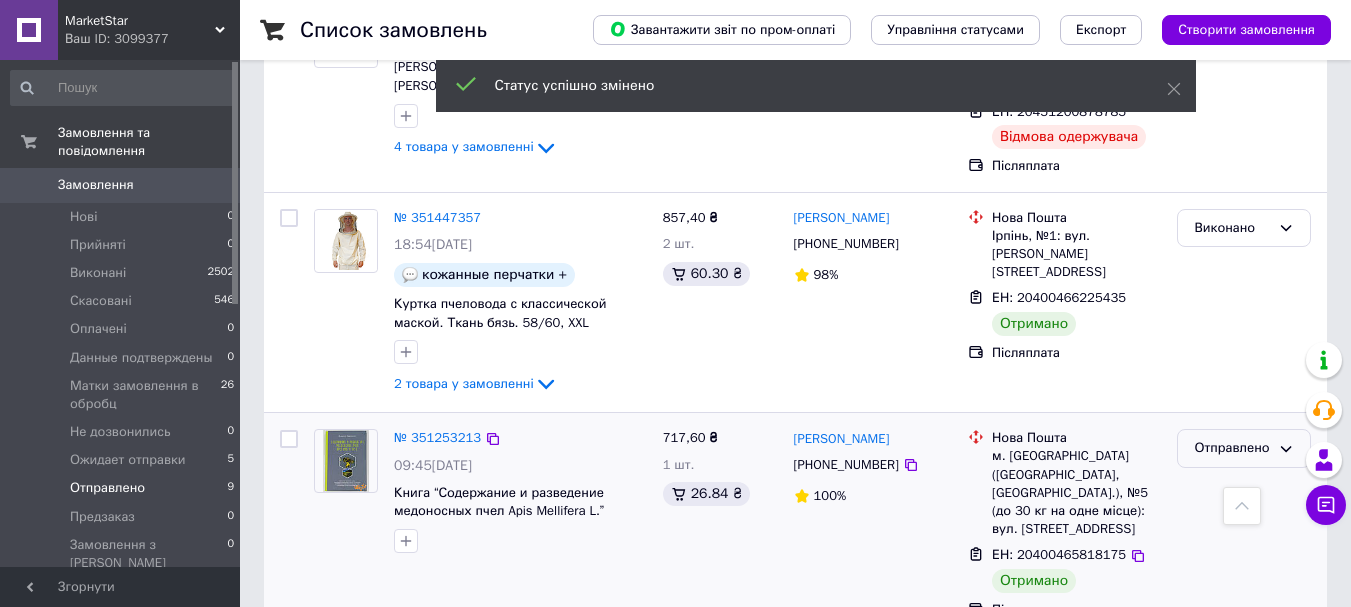 click on "Отправлено" at bounding box center [1232, 448] 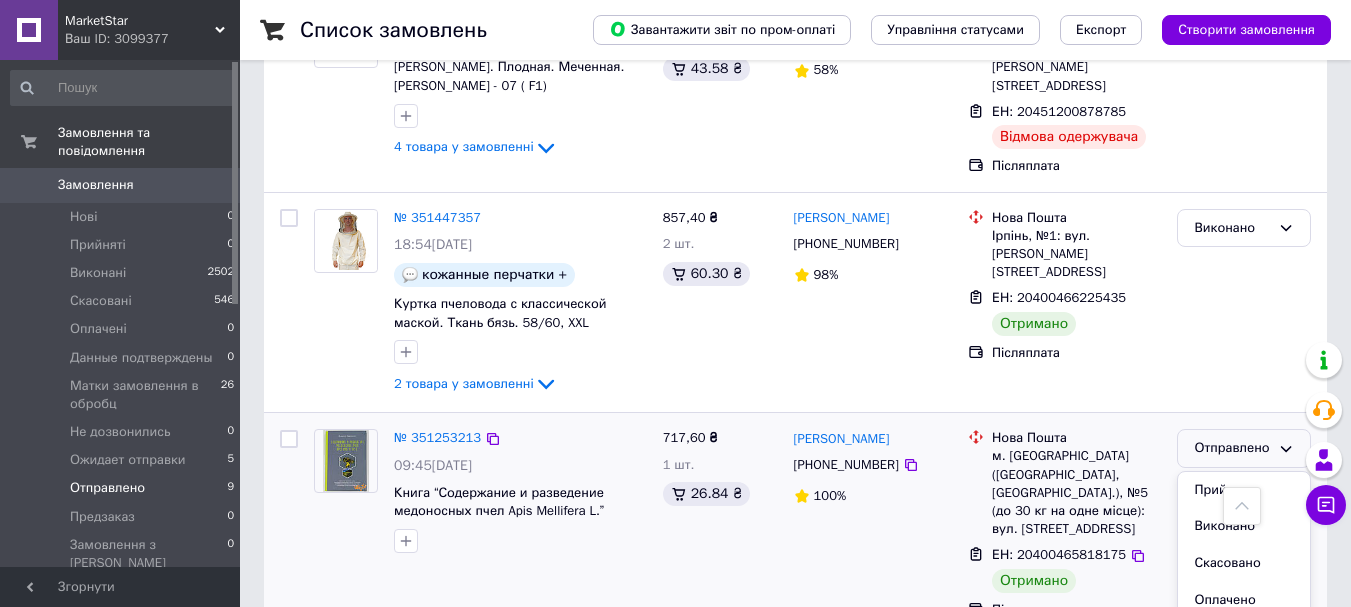 click on "Виконано" at bounding box center (1244, 526) 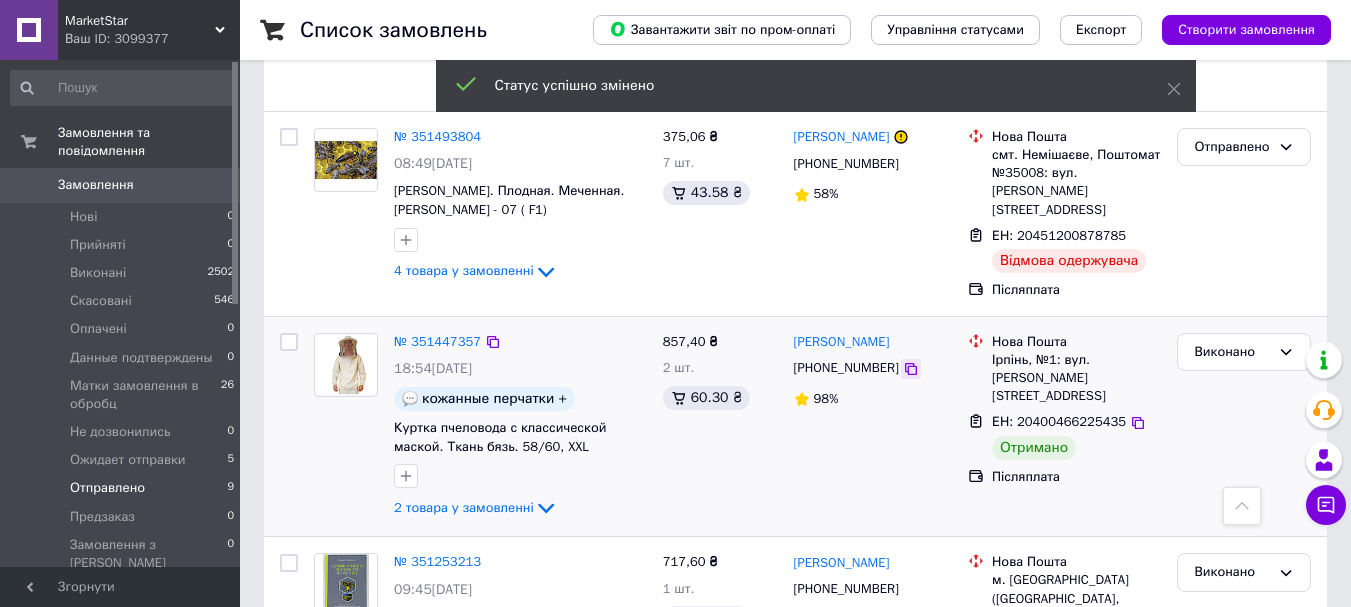 scroll, scrollTop: 1305, scrollLeft: 0, axis: vertical 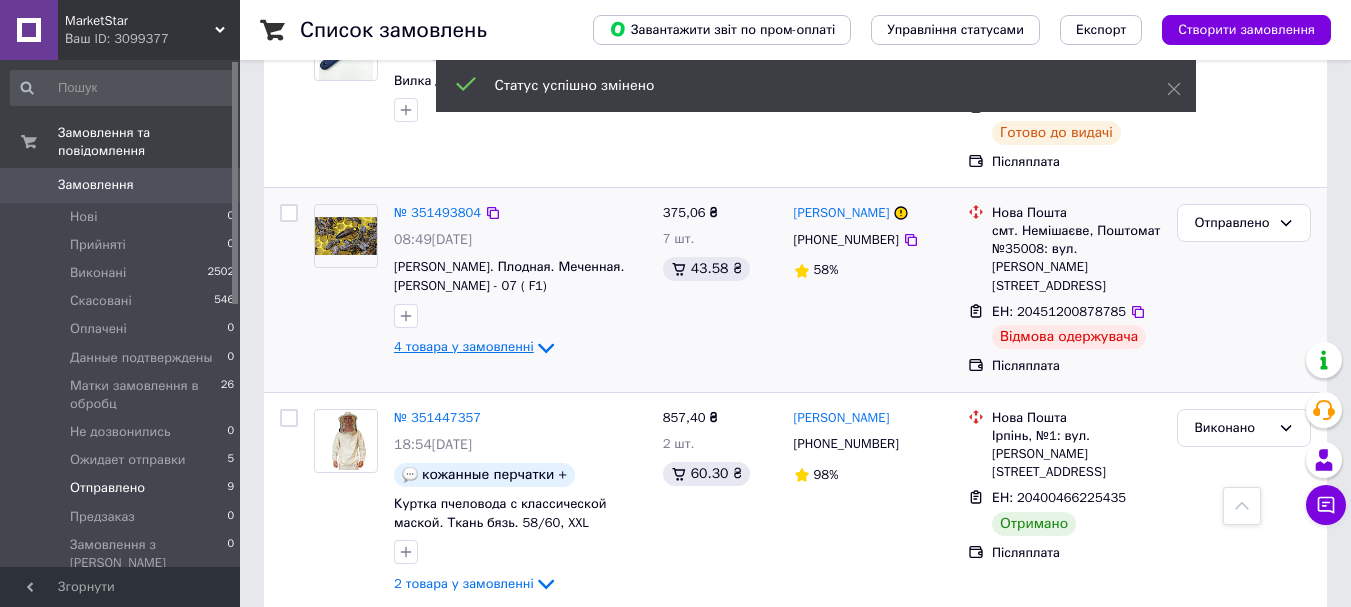 click 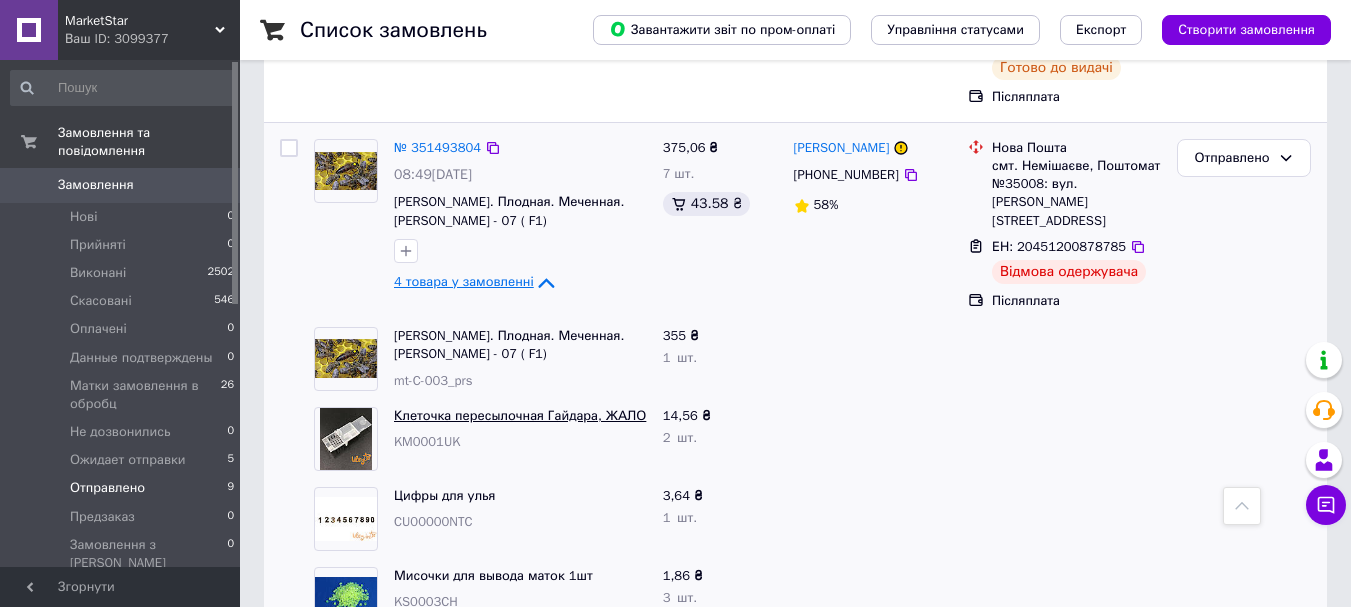 scroll, scrollTop: 1505, scrollLeft: 0, axis: vertical 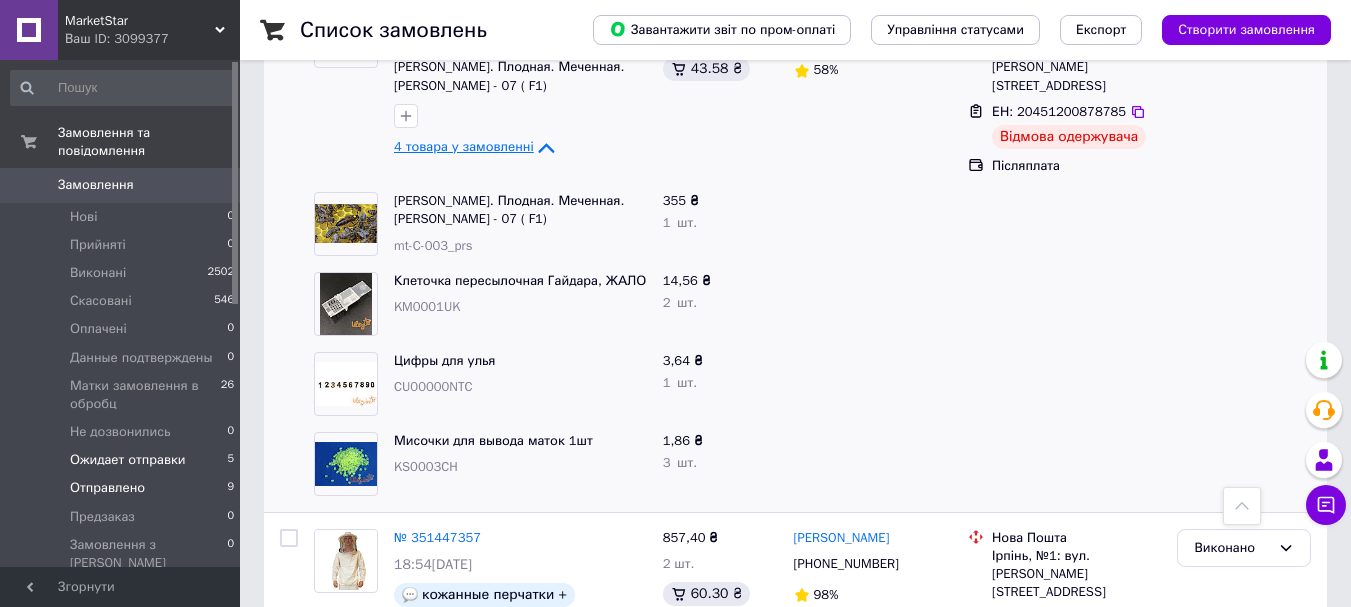 click on "Ожидает отправки" at bounding box center [128, 460] 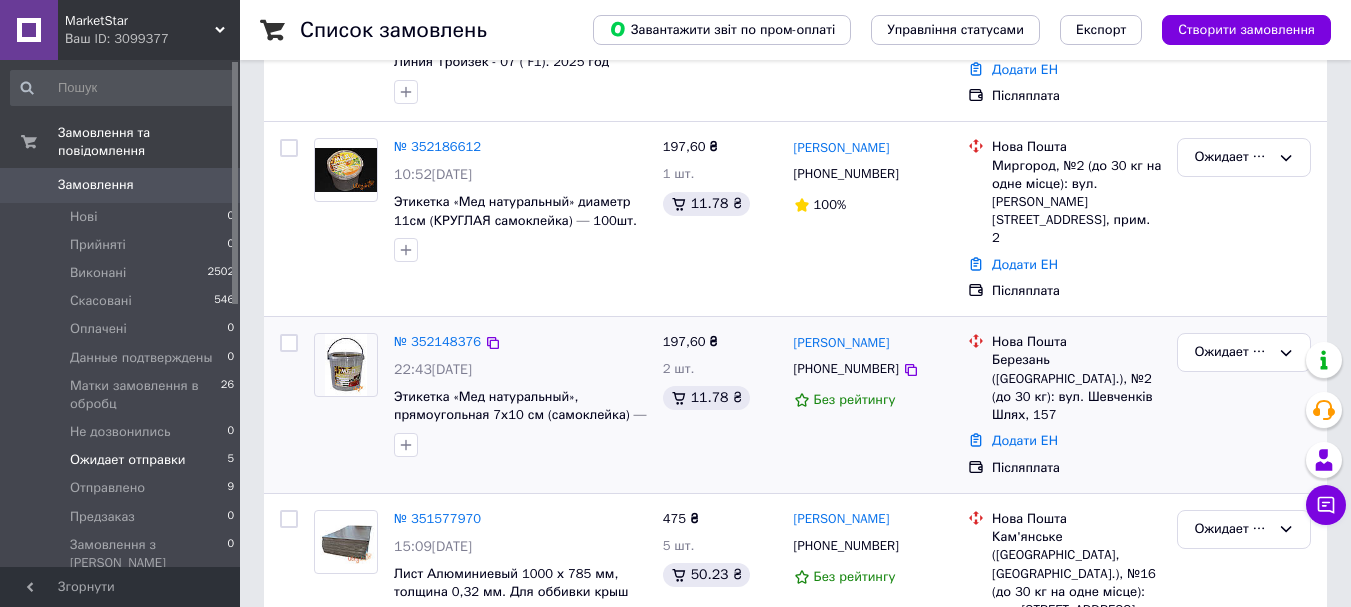 scroll, scrollTop: 530, scrollLeft: 0, axis: vertical 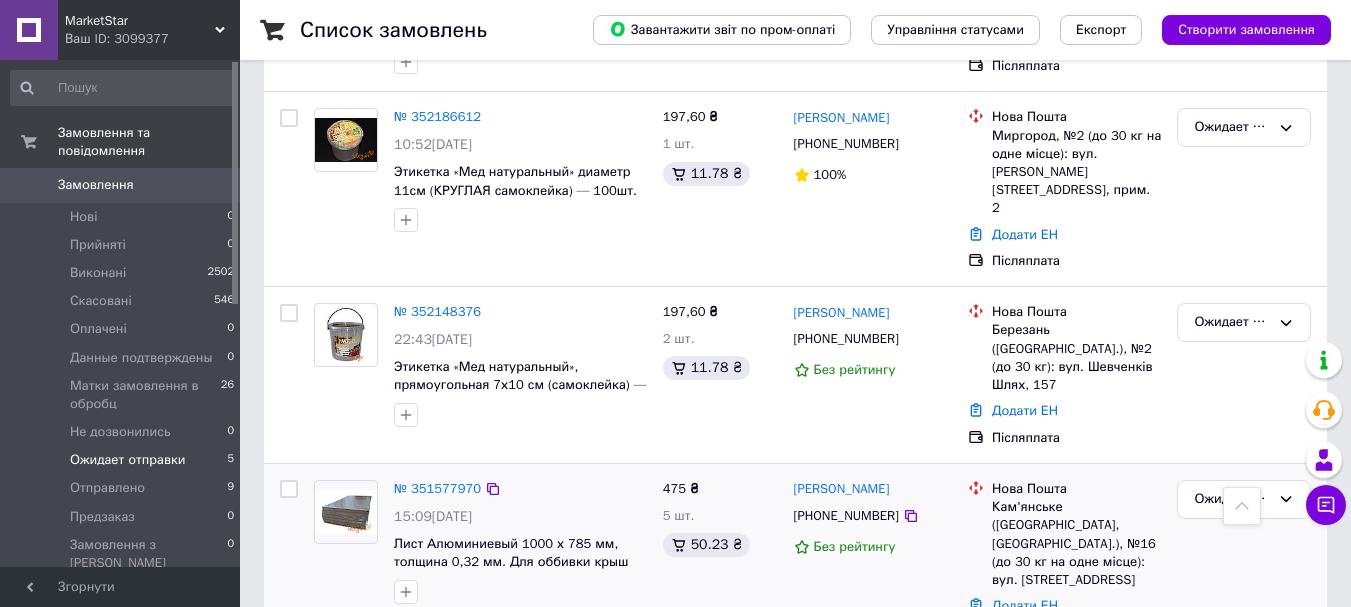 click on "Додати ЕН" at bounding box center (1025, 605) 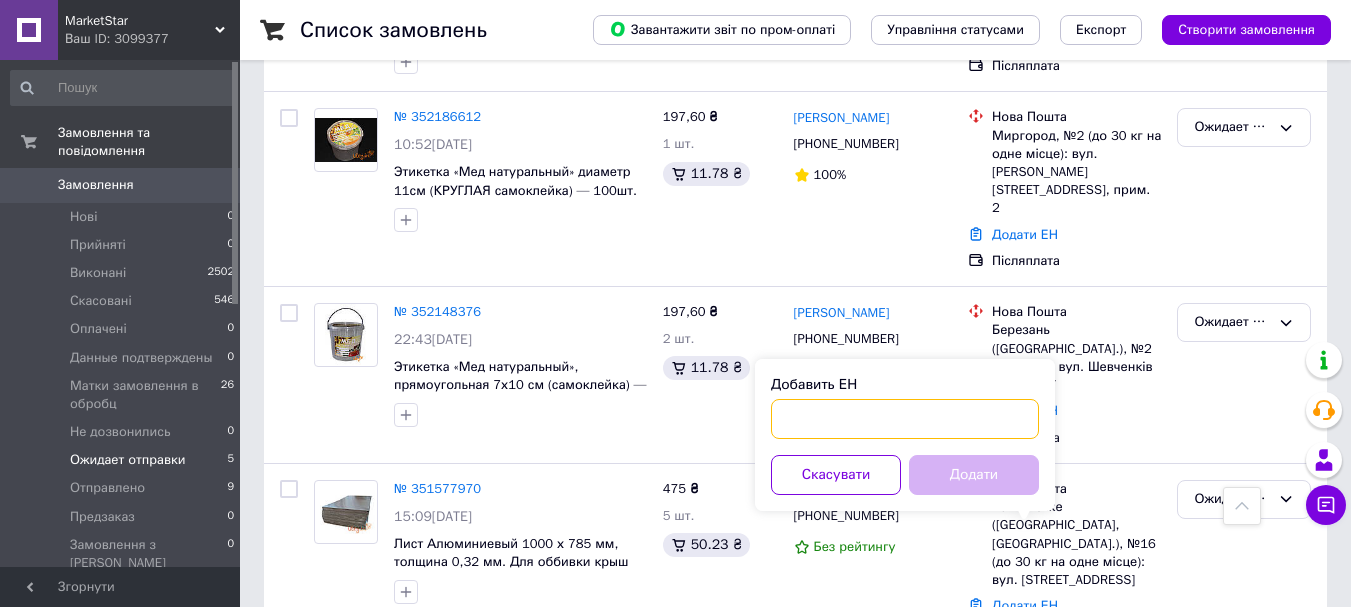 click on "Добавить ЕН" at bounding box center [905, 419] 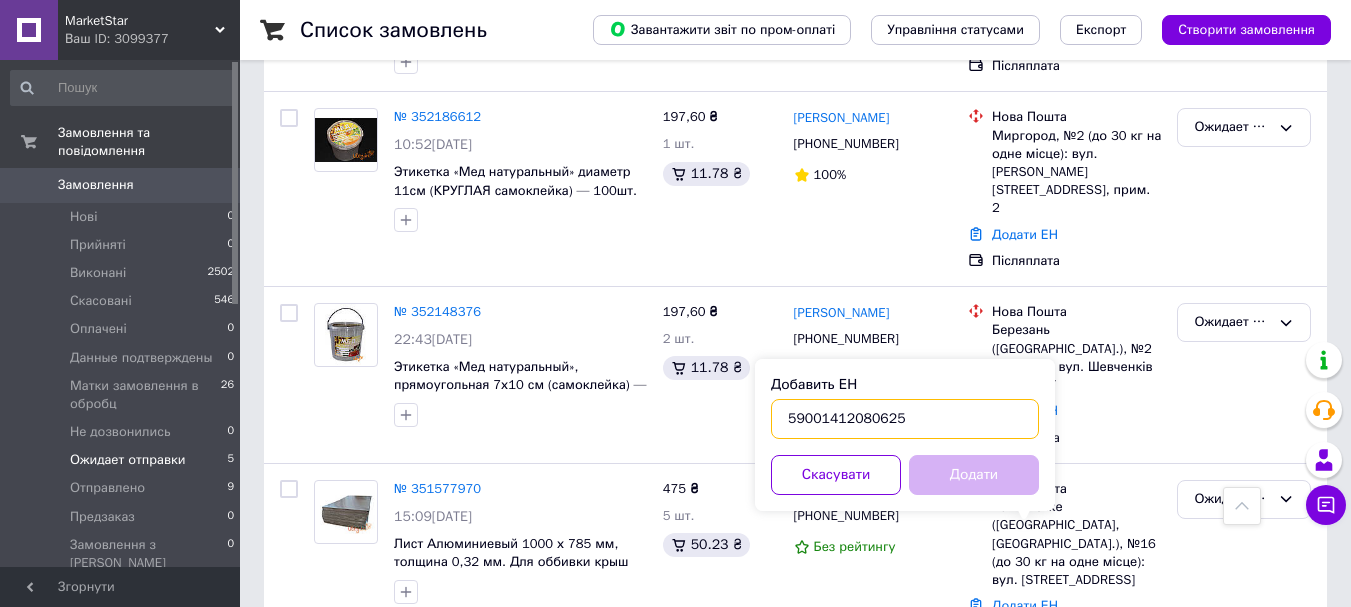 click on "59001412080625" at bounding box center (905, 419) 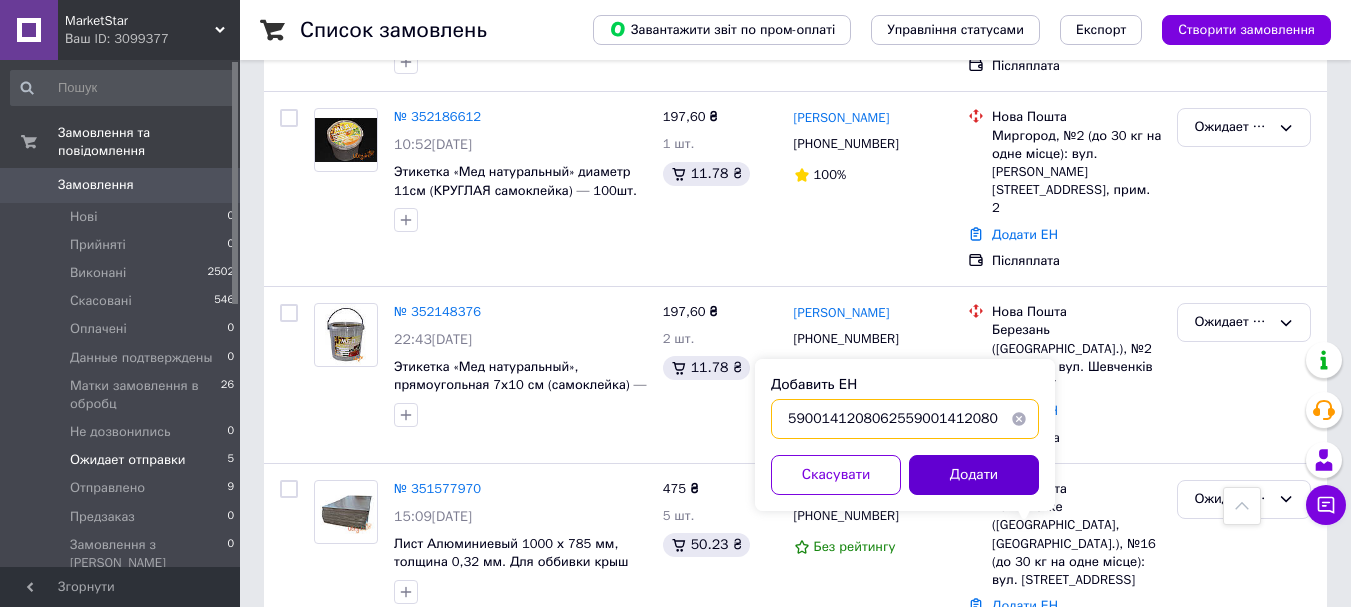 scroll, scrollTop: 0, scrollLeft: 1, axis: horizontal 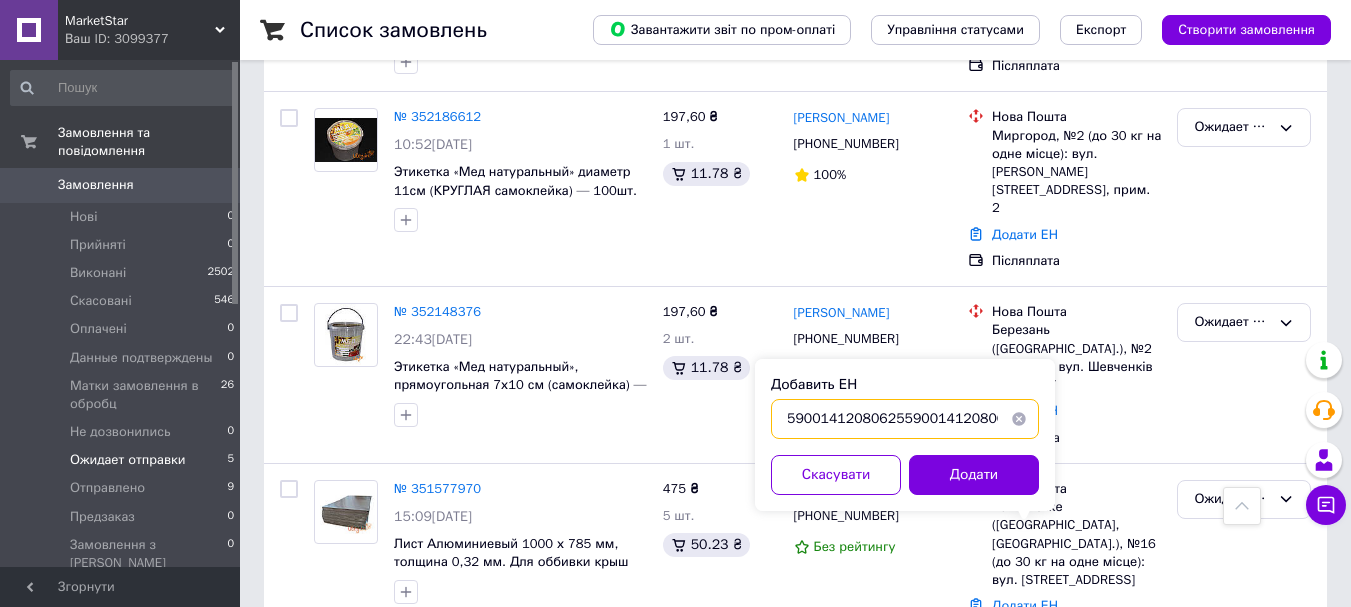 type on "5900141208062559001412080625" 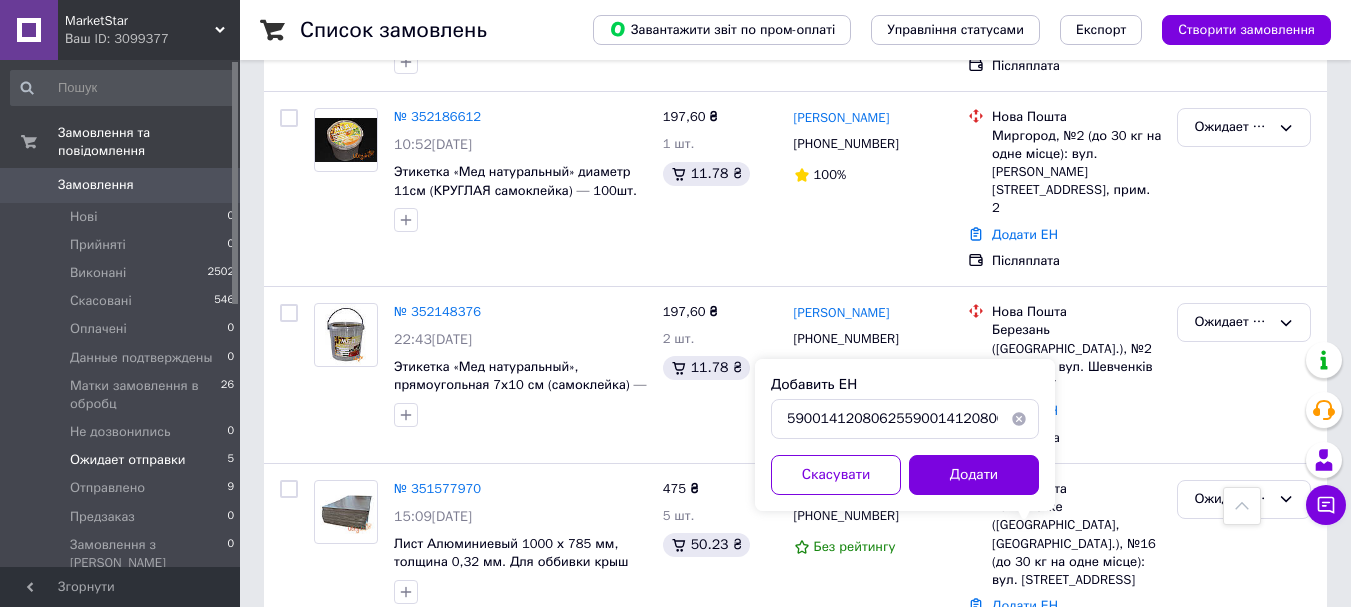click at bounding box center (1019, 419) 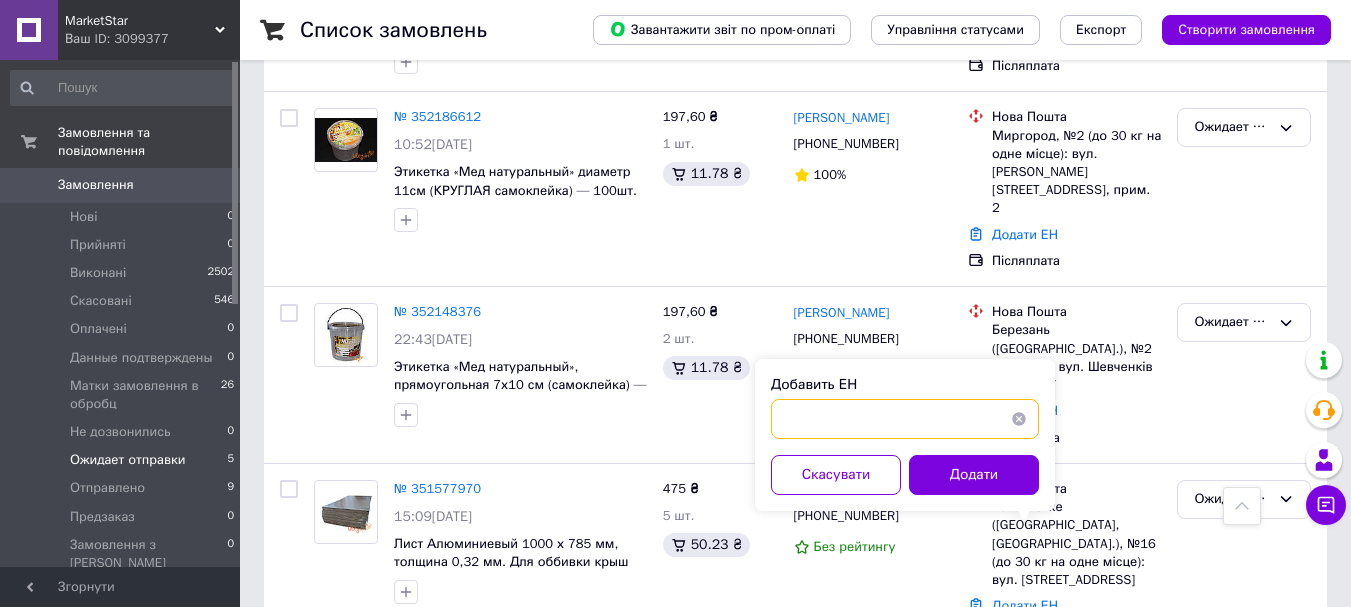 scroll, scrollTop: 0, scrollLeft: 0, axis: both 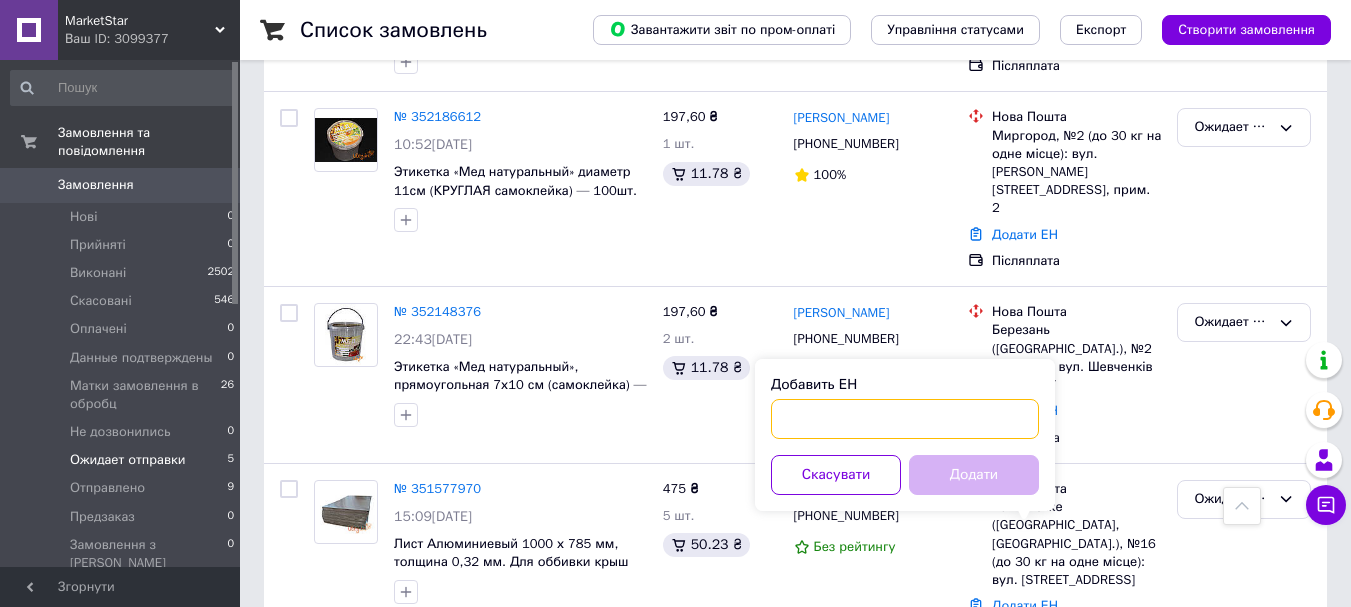 paste on "59001412080625" 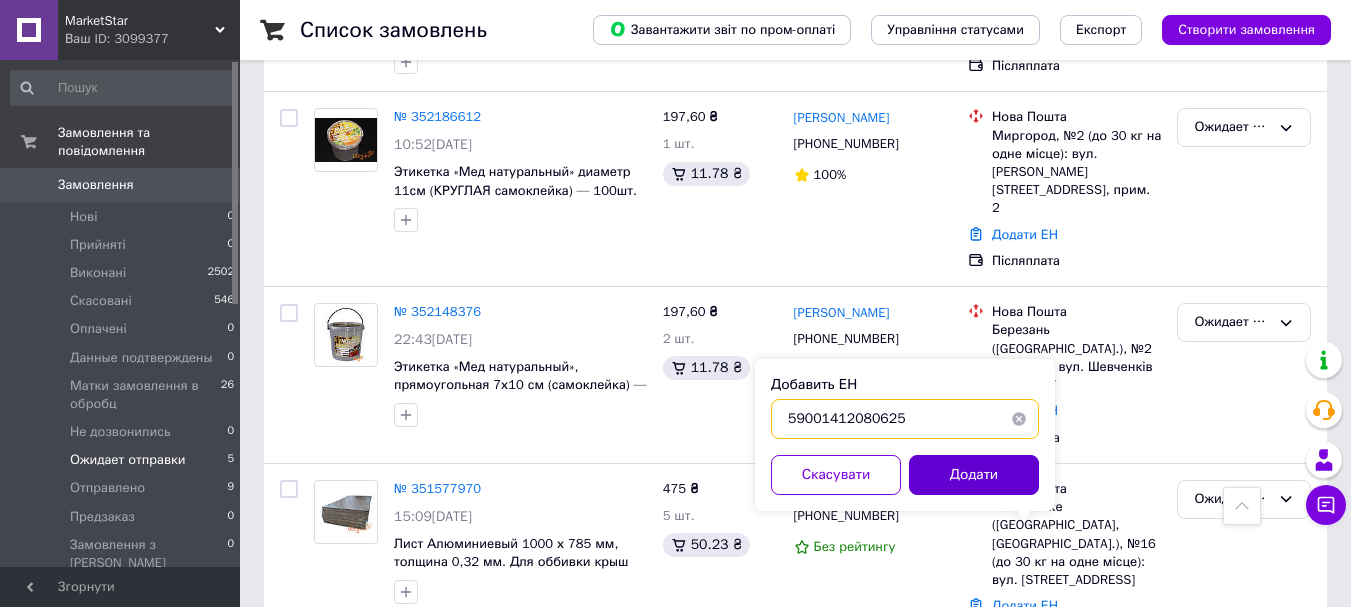 type on "59001412080625" 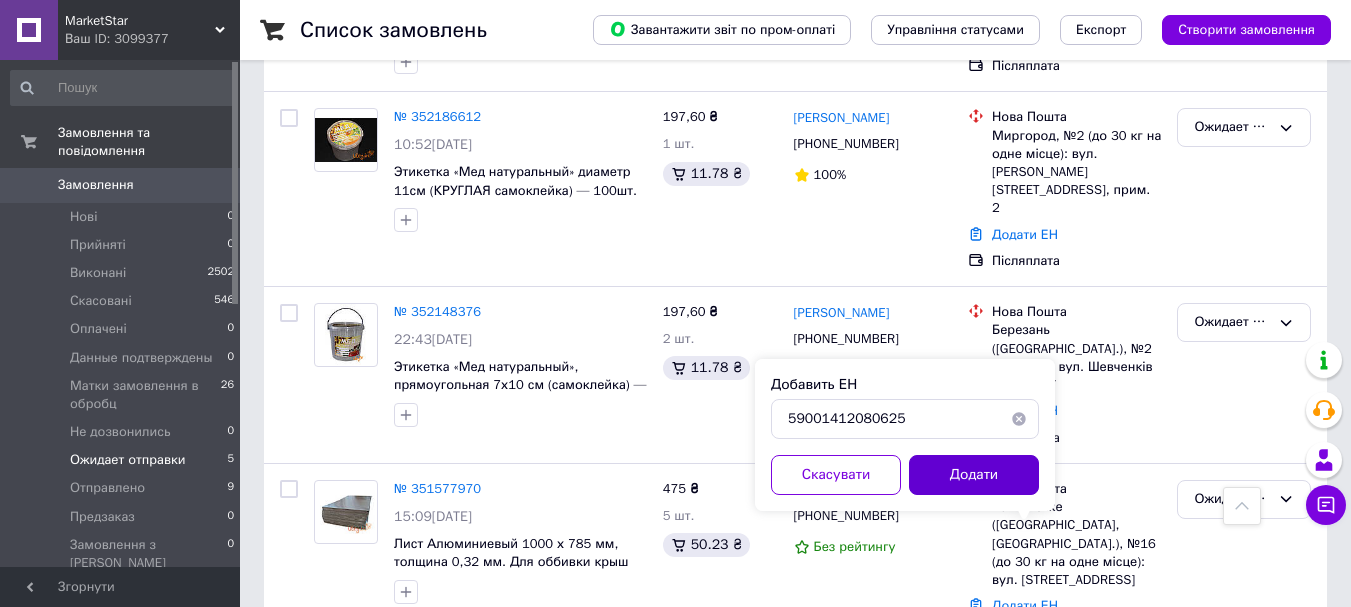 click on "Додати" at bounding box center (974, 475) 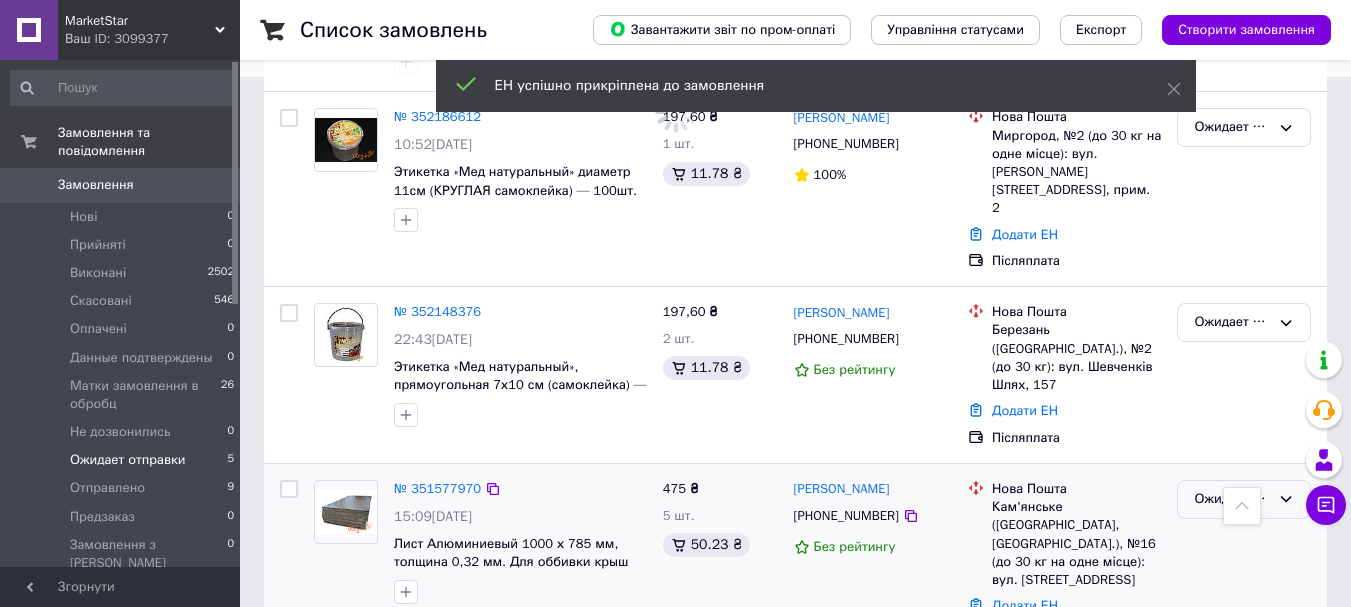 click on "Ожидает отправки" at bounding box center (1232, 499) 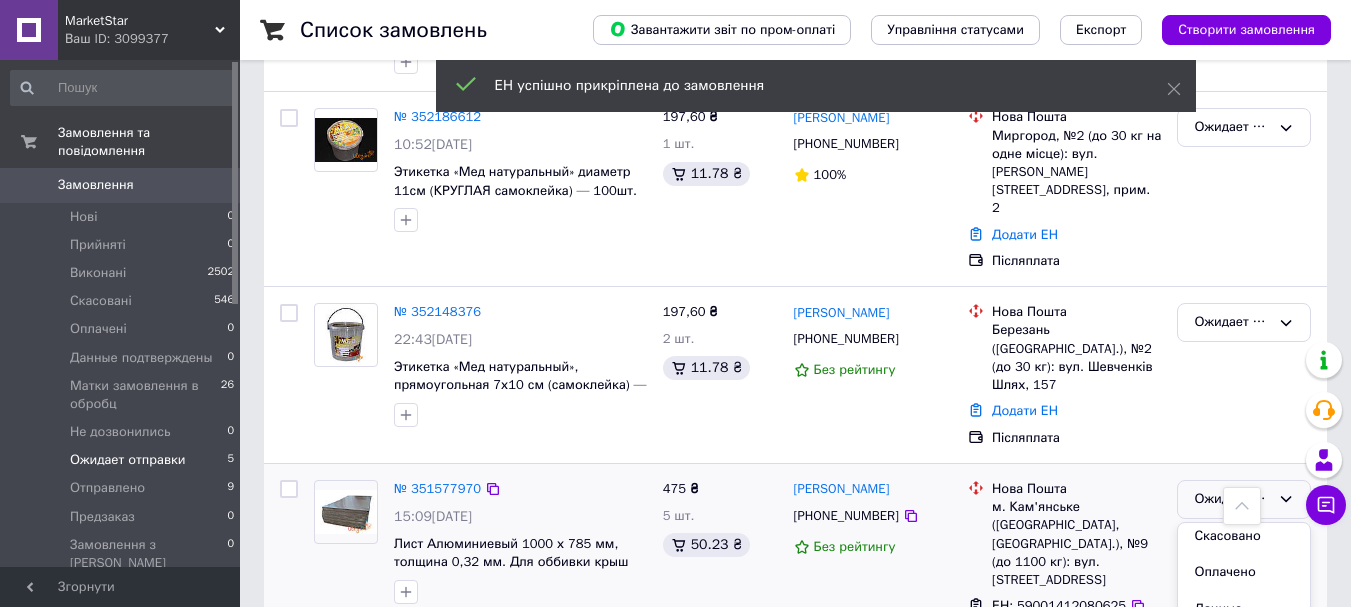 scroll, scrollTop: 246, scrollLeft: 0, axis: vertical 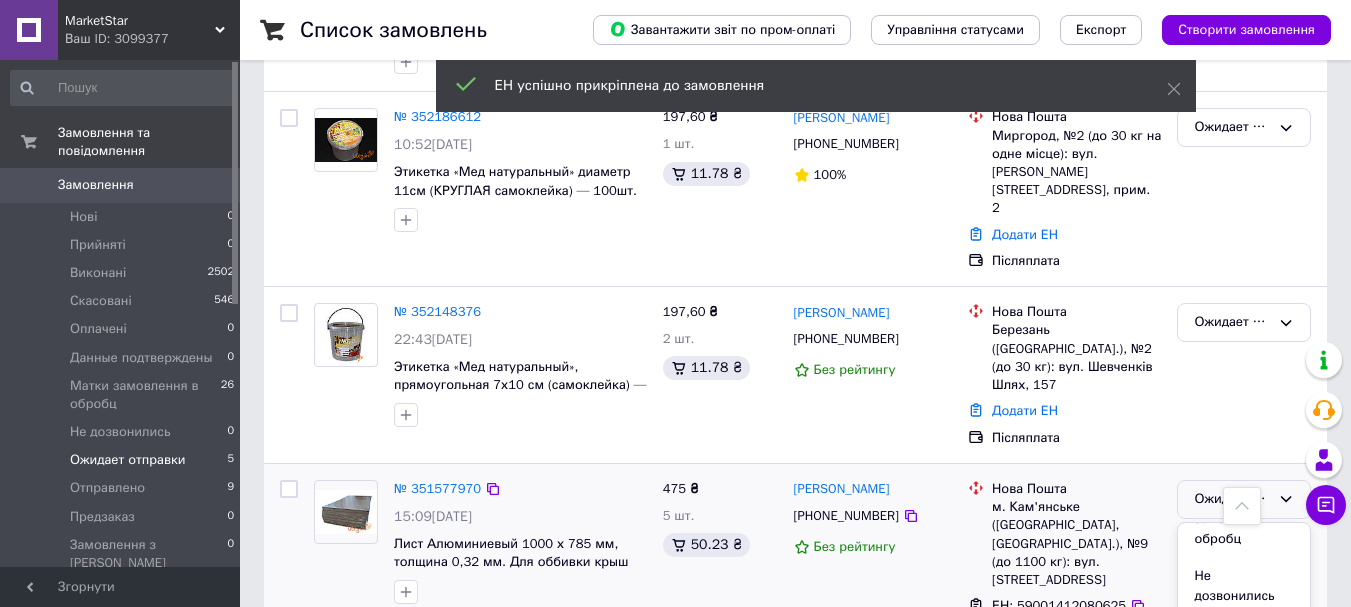 click on "Отправлено" at bounding box center [1244, 633] 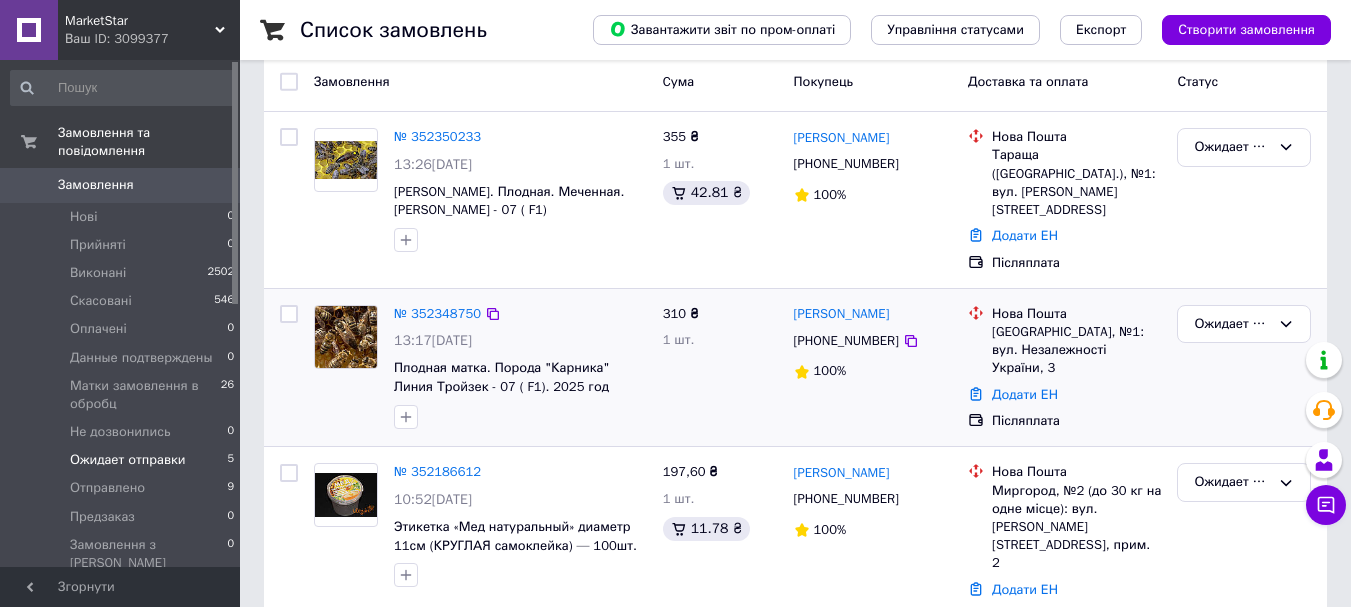 scroll, scrollTop: 130, scrollLeft: 0, axis: vertical 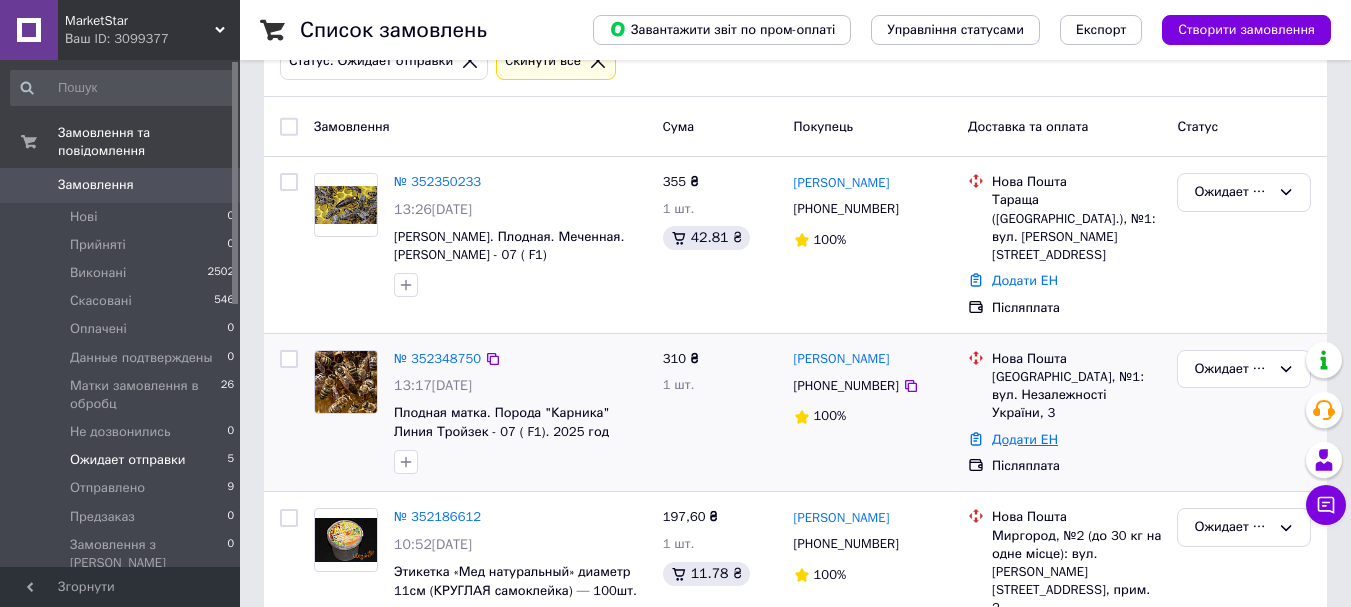 click on "Додати ЕН" at bounding box center (1025, 439) 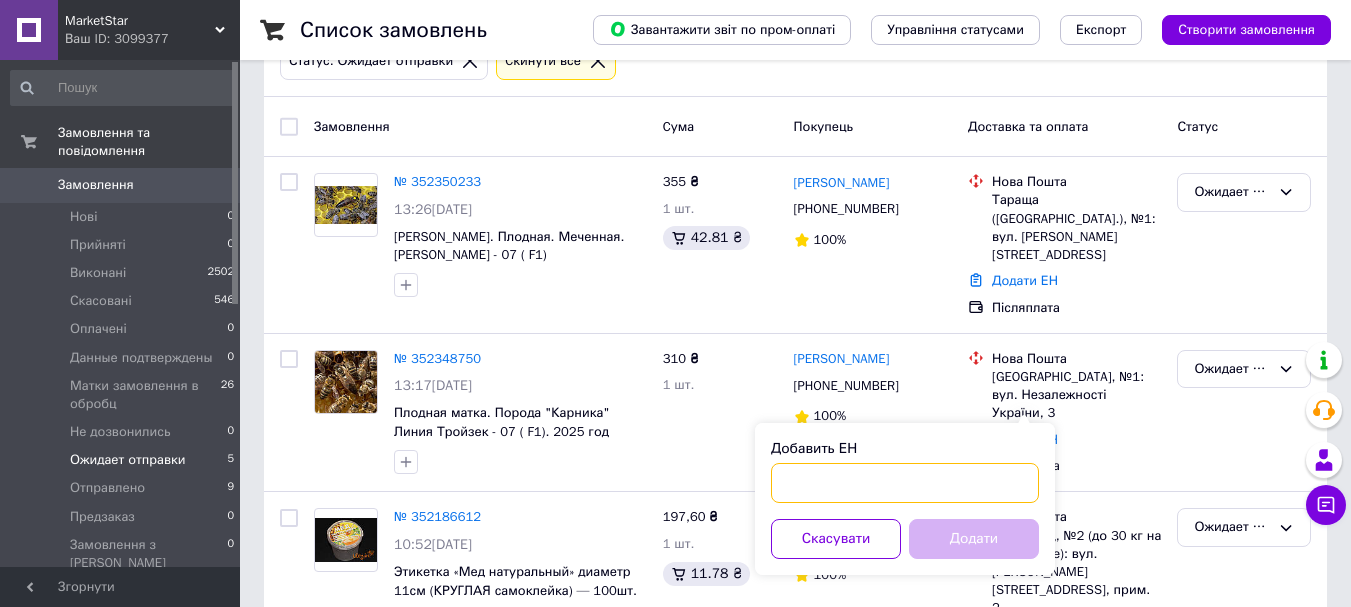 click on "Добавить ЕН" at bounding box center (905, 483) 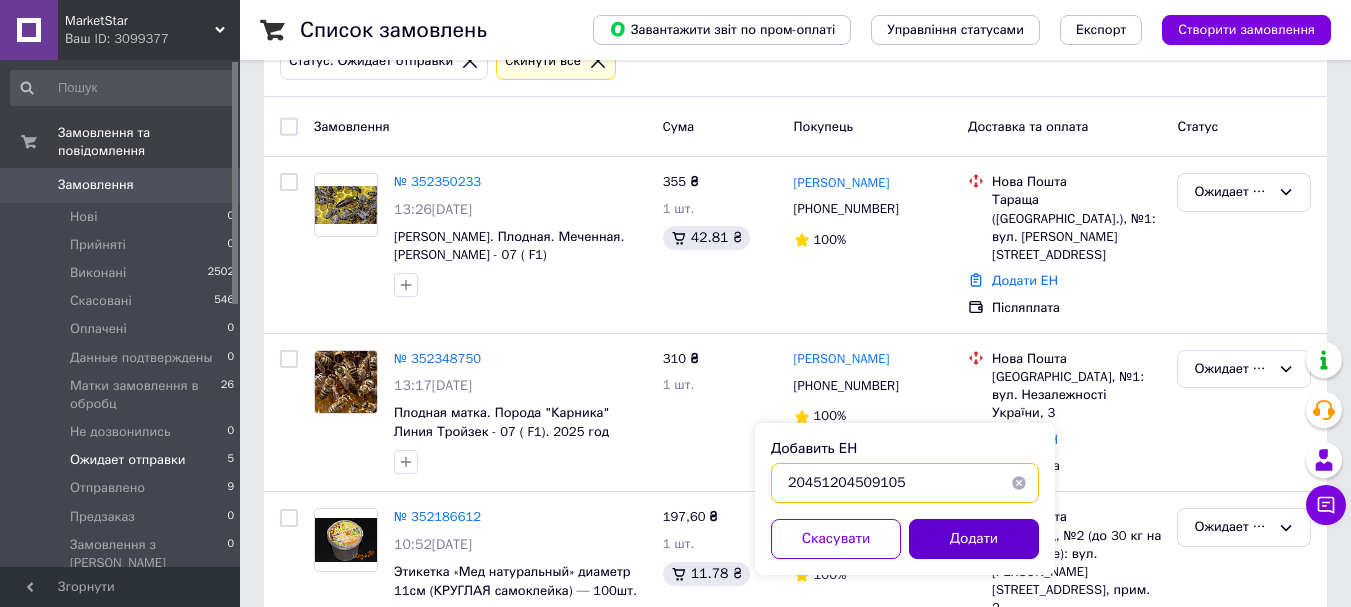 type on "20451204509105" 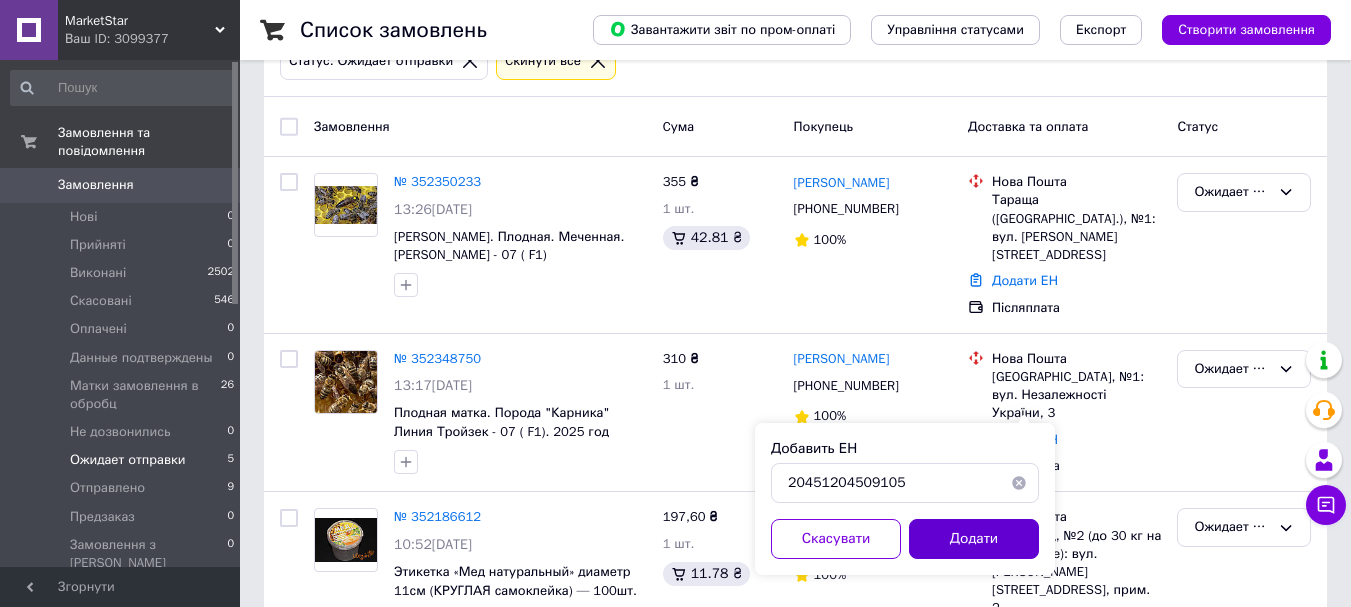 click on "Додати" at bounding box center [974, 539] 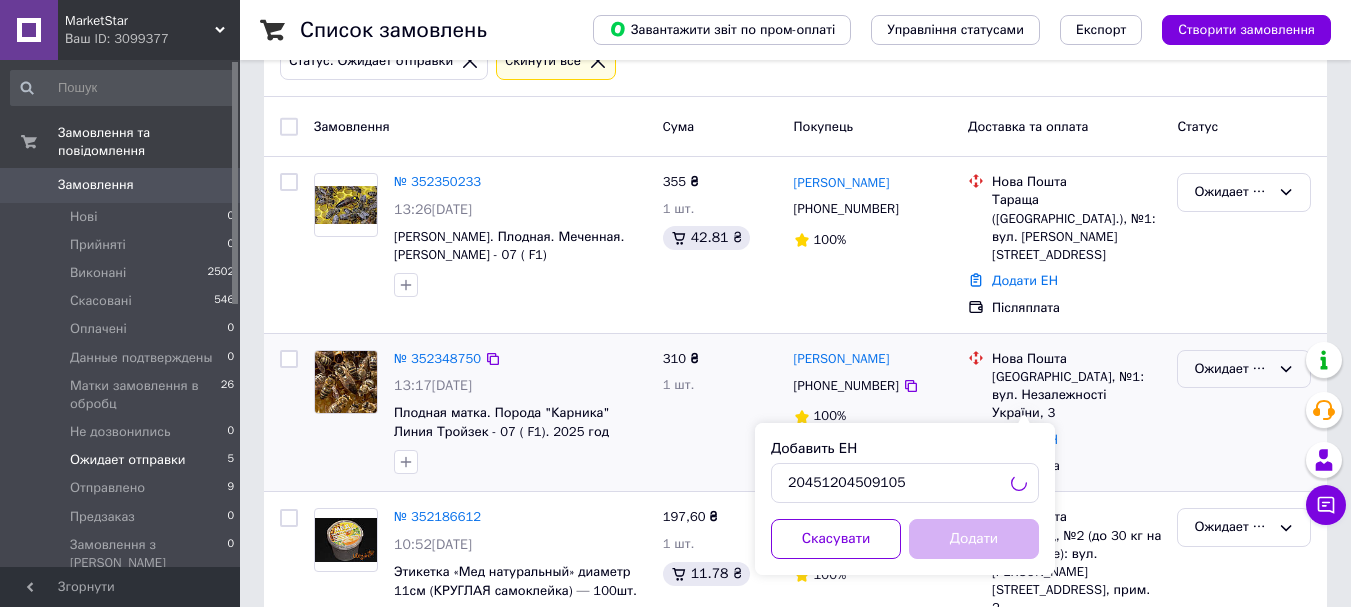 click on "Ожидает отправки" at bounding box center (1232, 369) 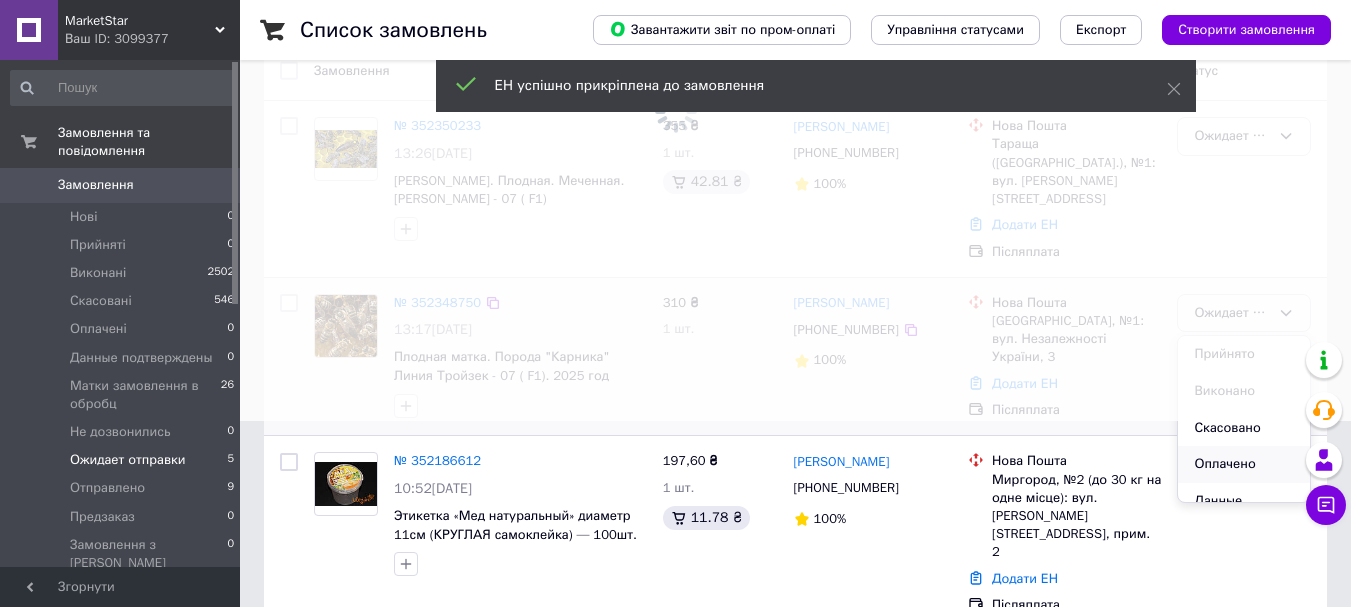 scroll, scrollTop: 230, scrollLeft: 0, axis: vertical 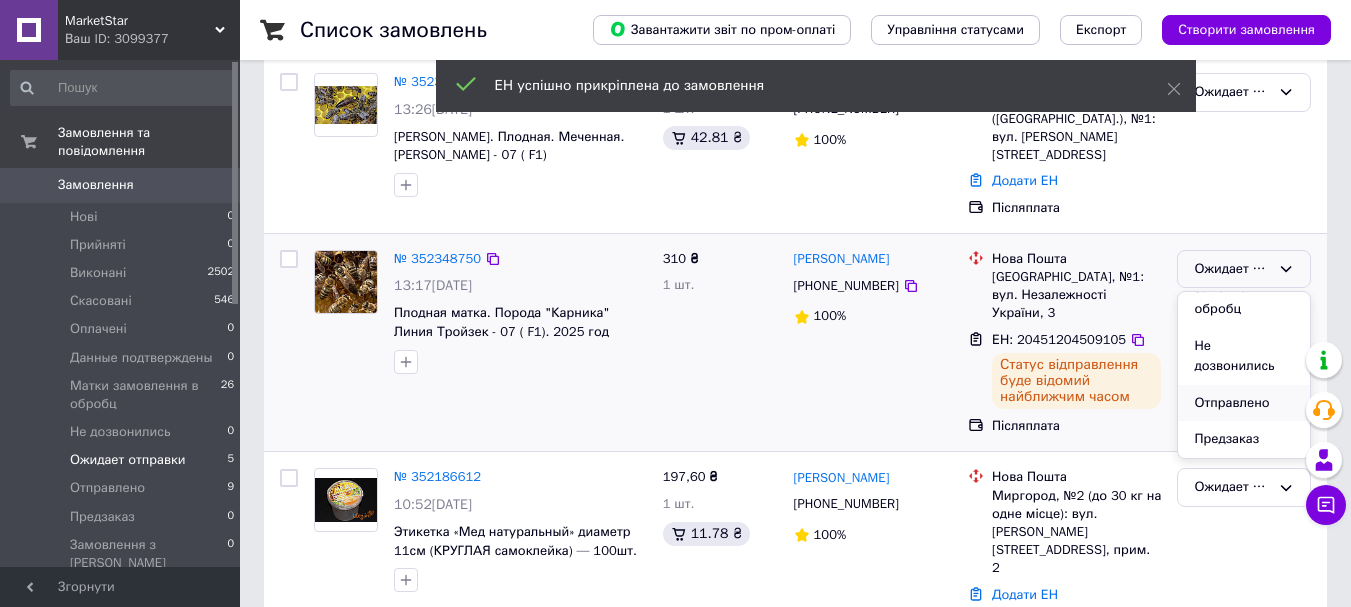 click on "Отправлено" at bounding box center [1244, 403] 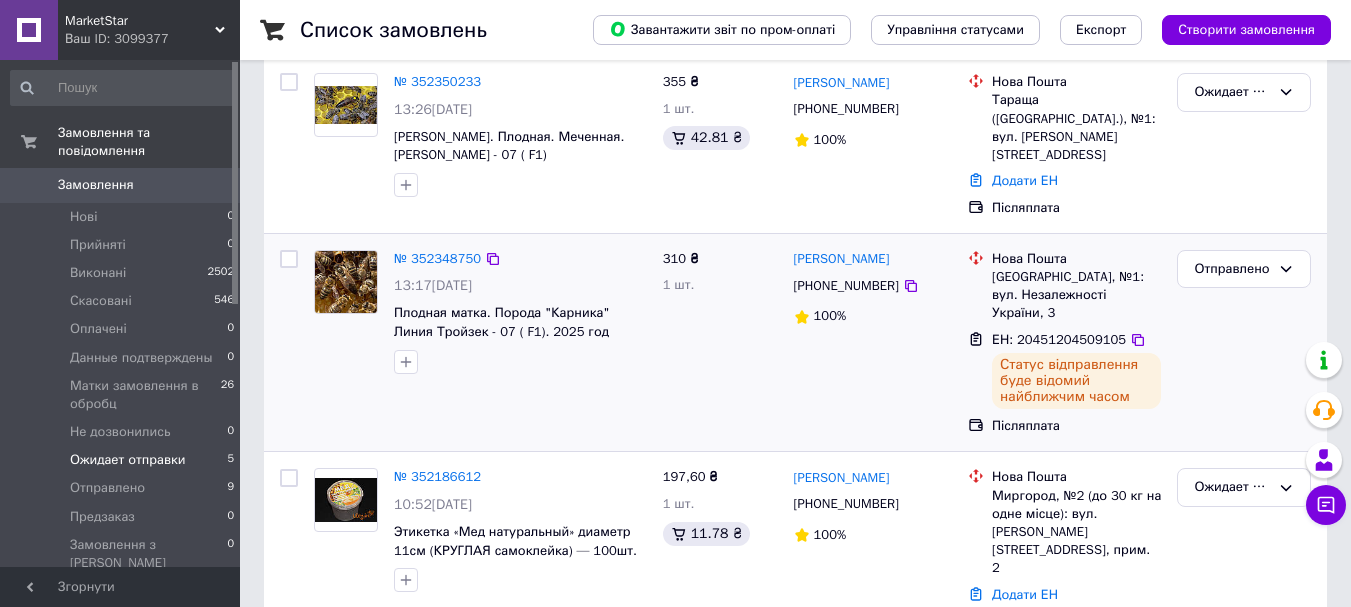 scroll, scrollTop: 130, scrollLeft: 0, axis: vertical 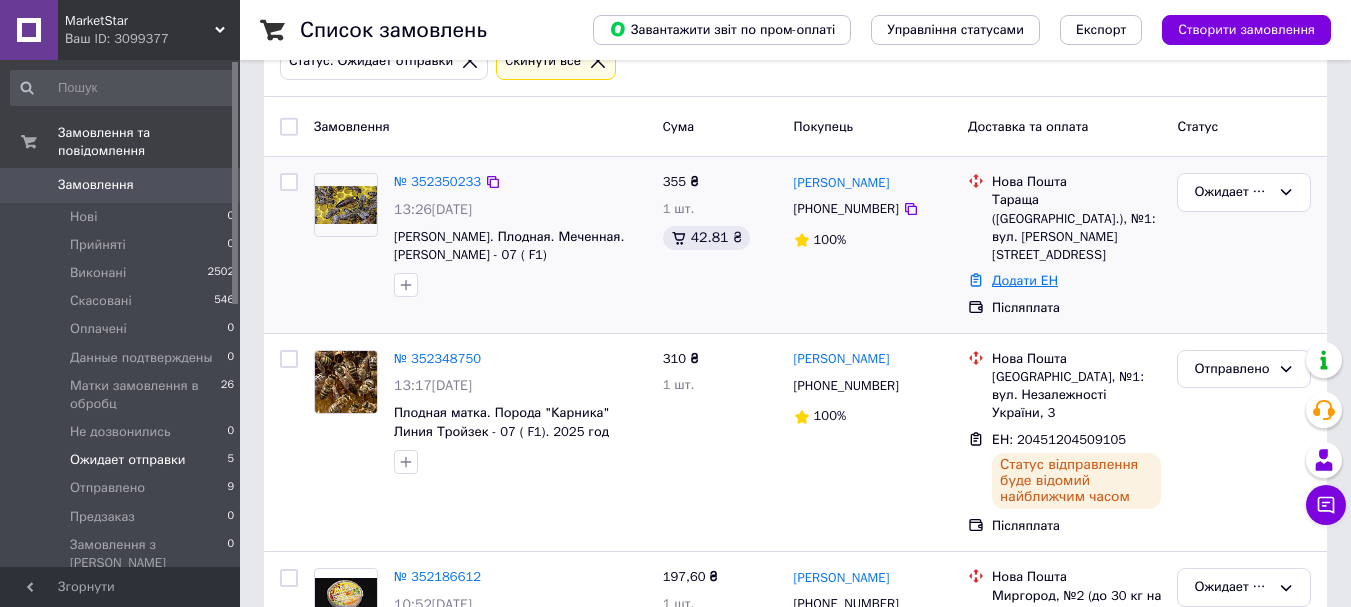 click on "Додати ЕН" at bounding box center [1025, 280] 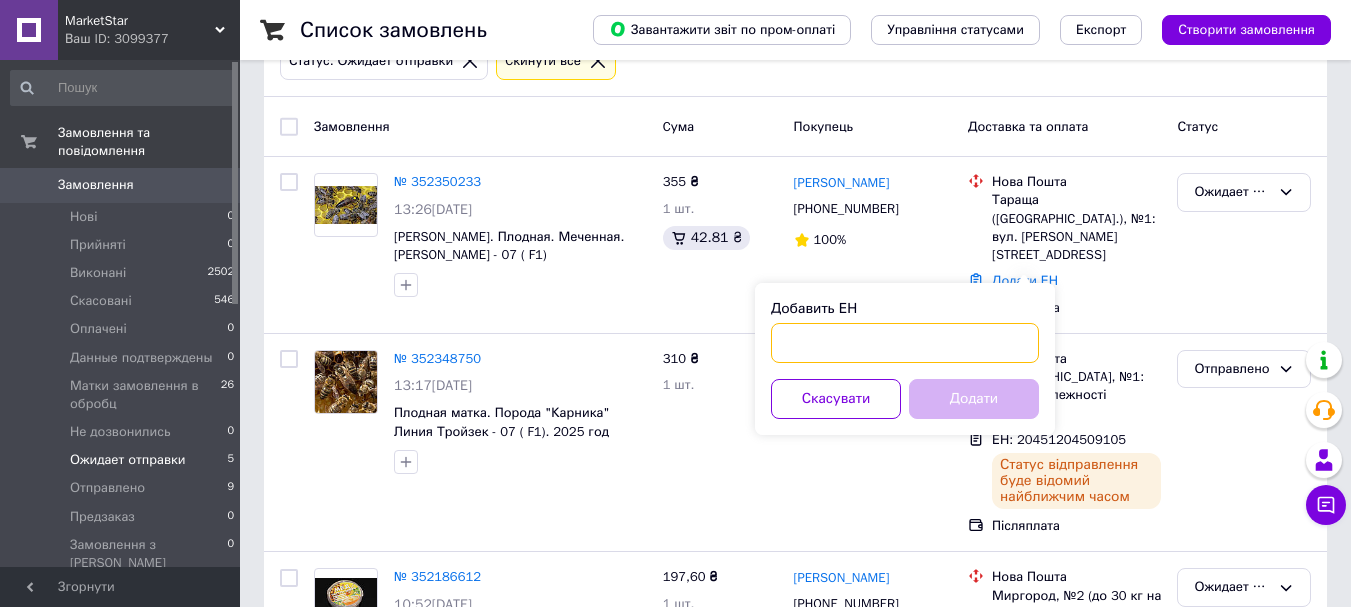 click on "Добавить ЕН" at bounding box center (905, 343) 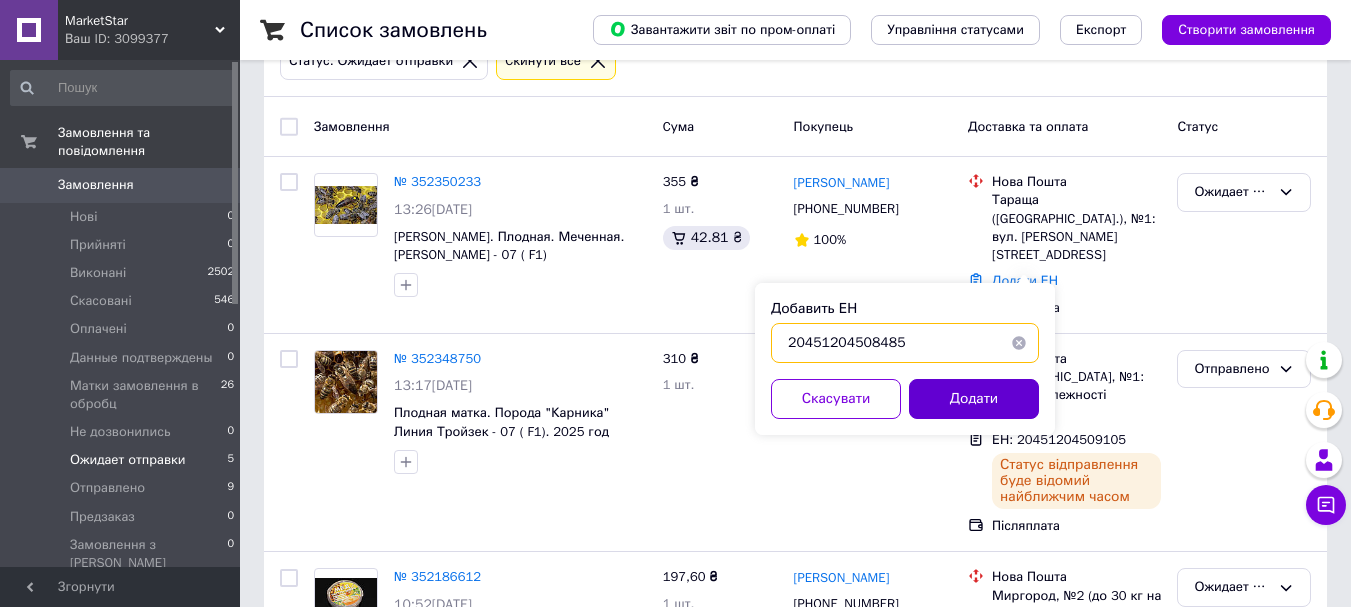 type on "20451204508485" 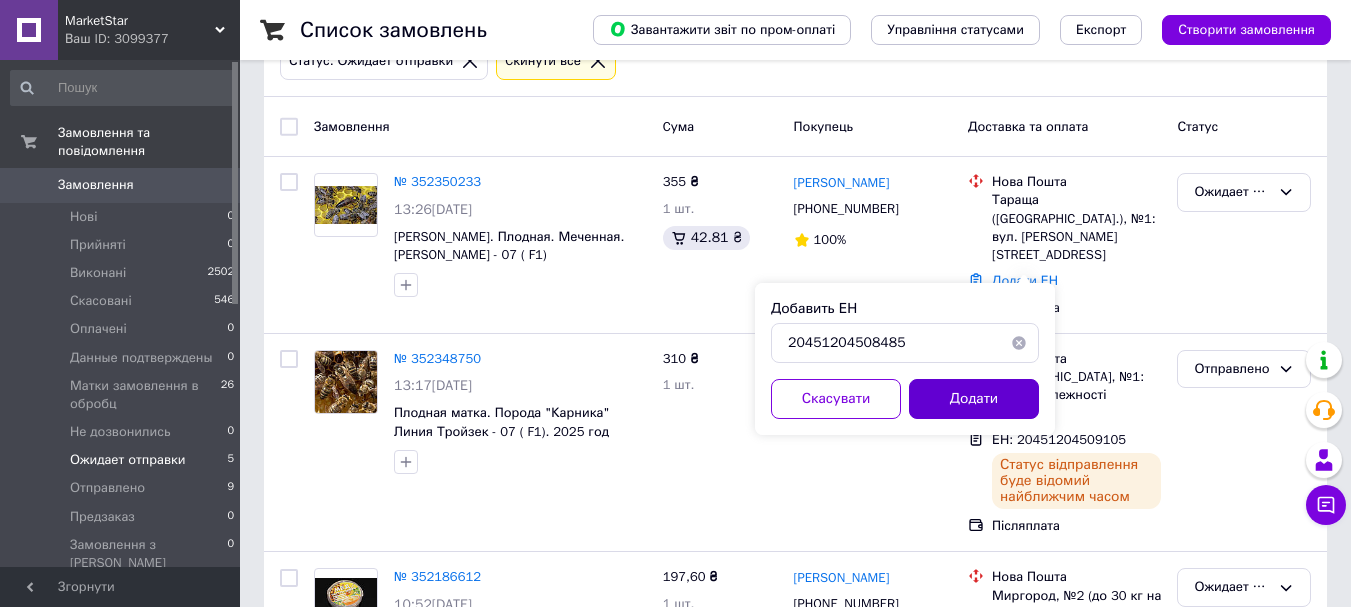 click on "Додати" at bounding box center (974, 399) 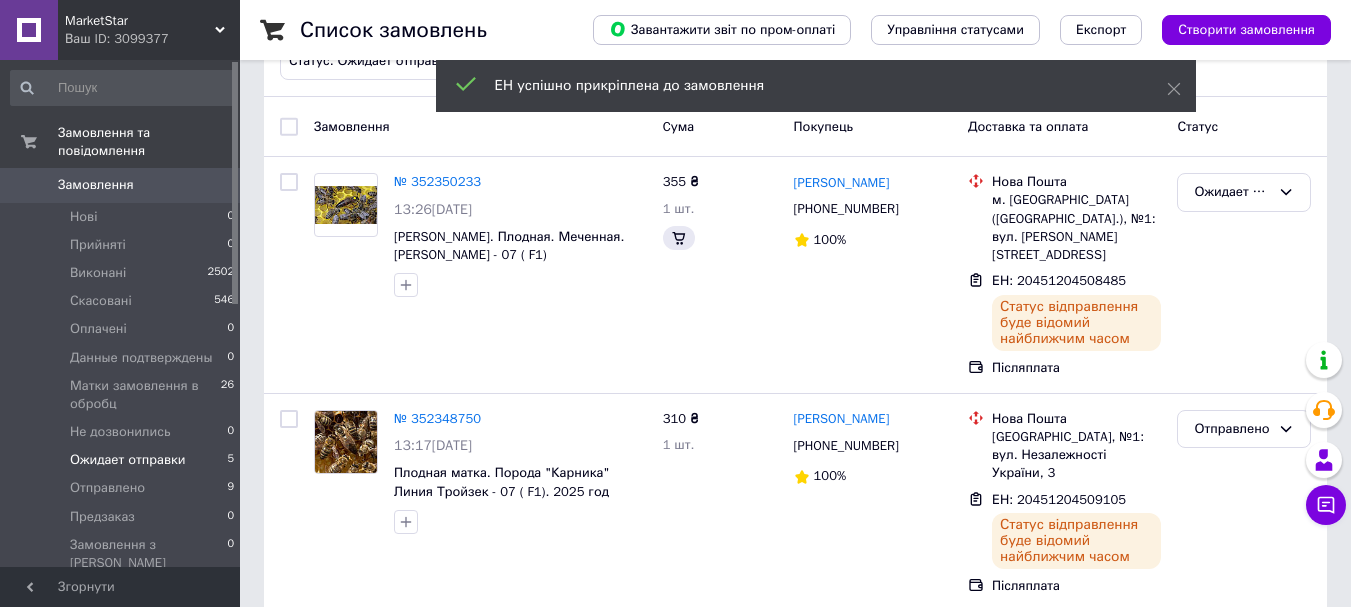 click on "Ожидает отправки" at bounding box center (1232, 192) 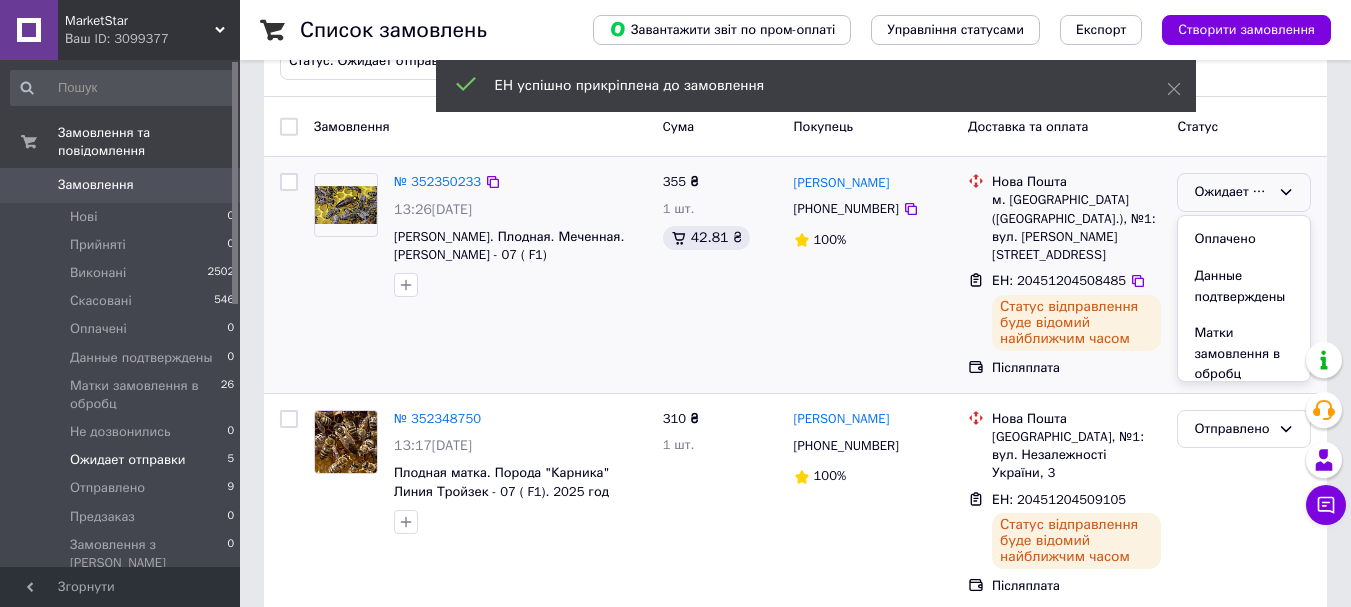 scroll, scrollTop: 200, scrollLeft: 0, axis: vertical 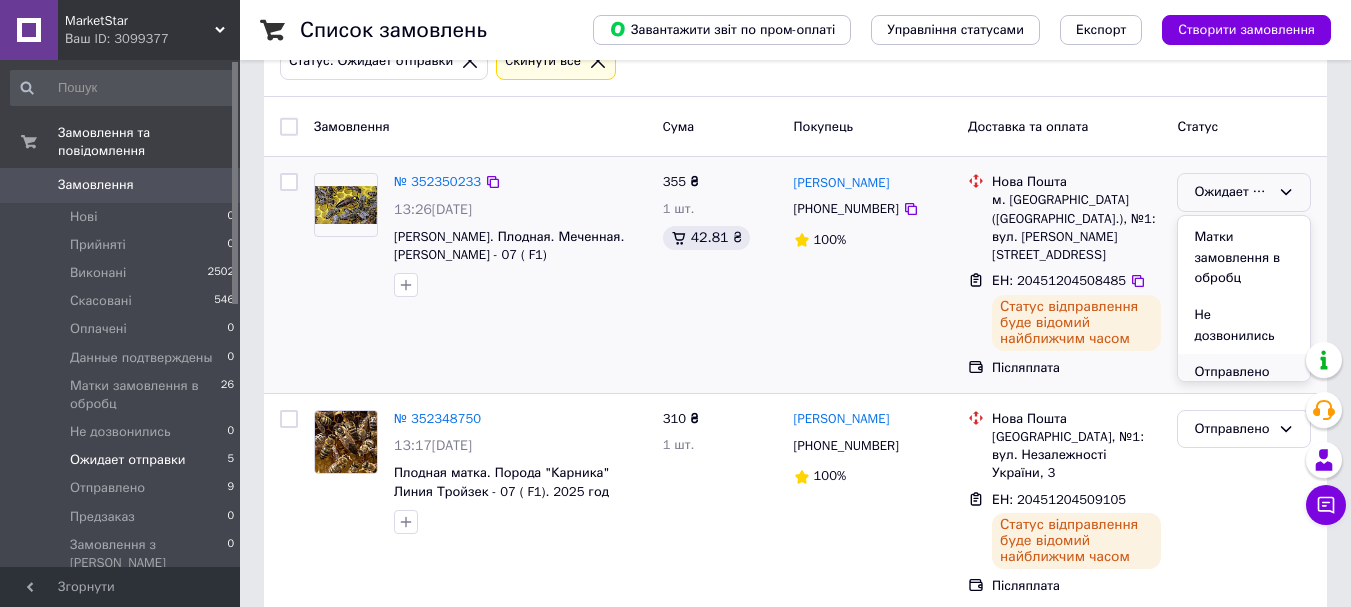 click on "Отправлено" at bounding box center [1244, 372] 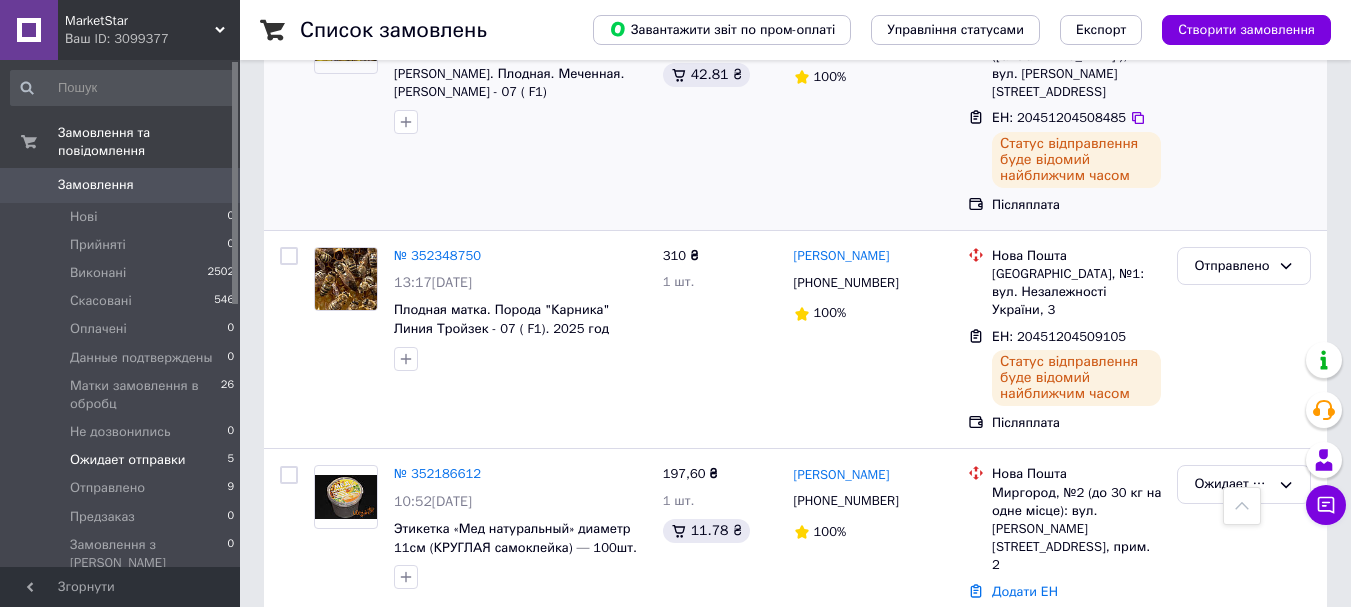 scroll, scrollTop: 139, scrollLeft: 0, axis: vertical 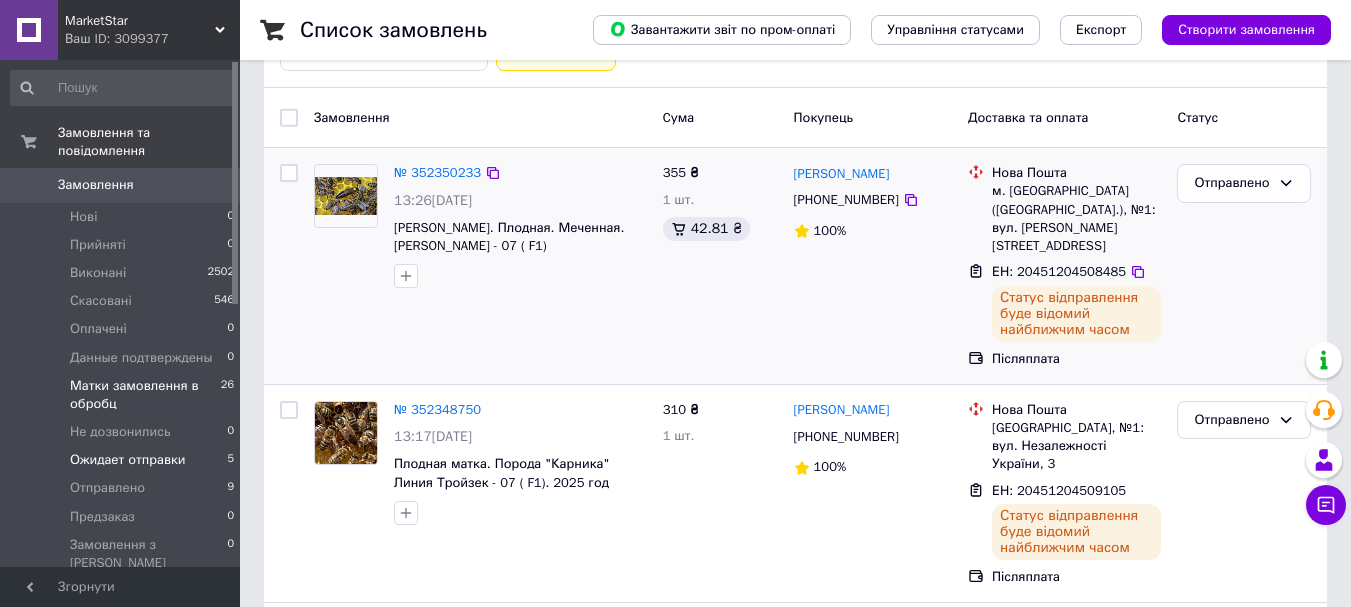 click on "Матки замовлення в обробц" at bounding box center [145, 395] 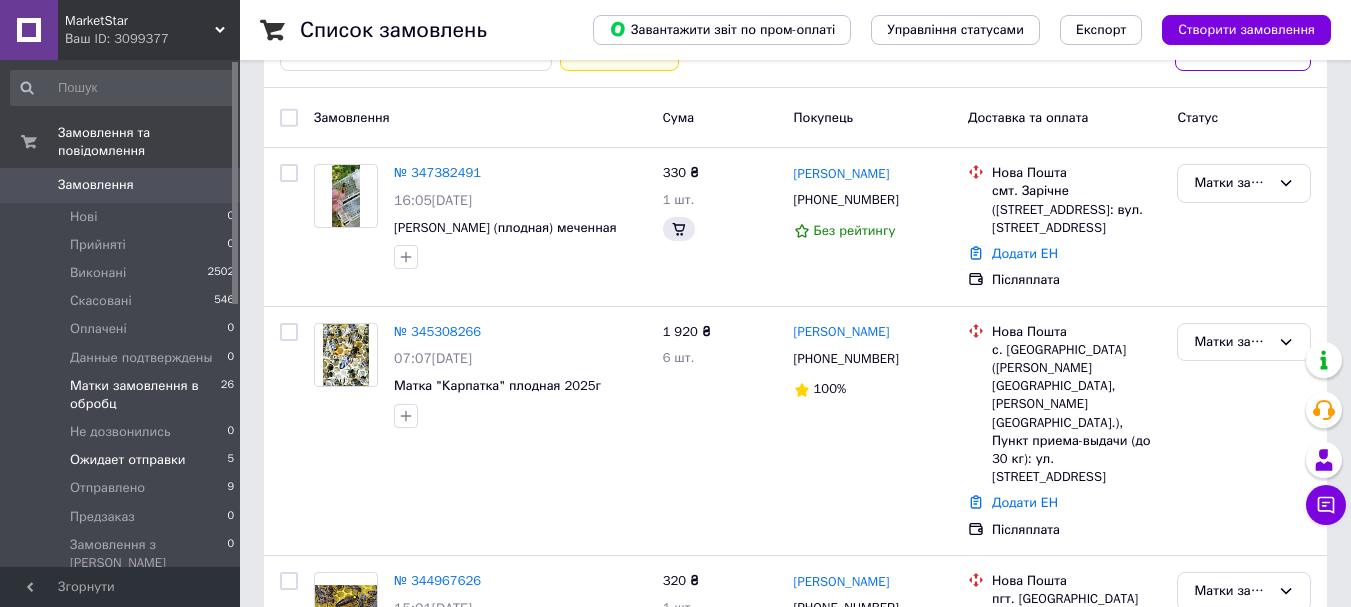 scroll, scrollTop: 0, scrollLeft: 0, axis: both 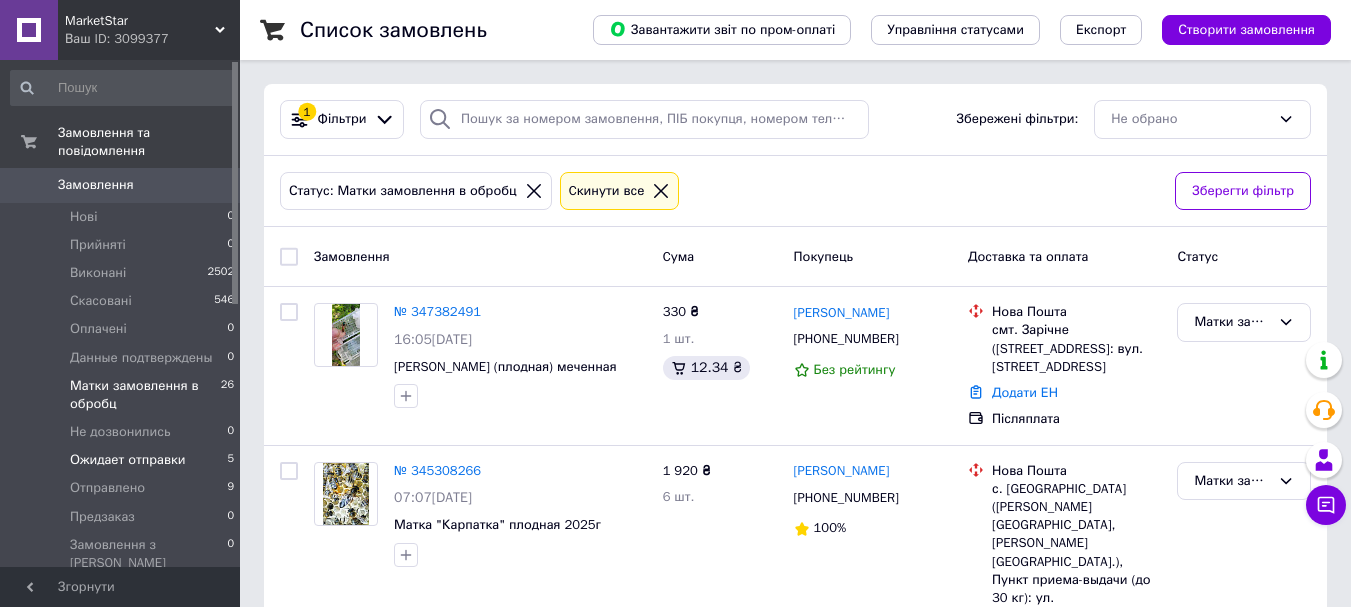 click on "Ожидает отправки" at bounding box center (128, 460) 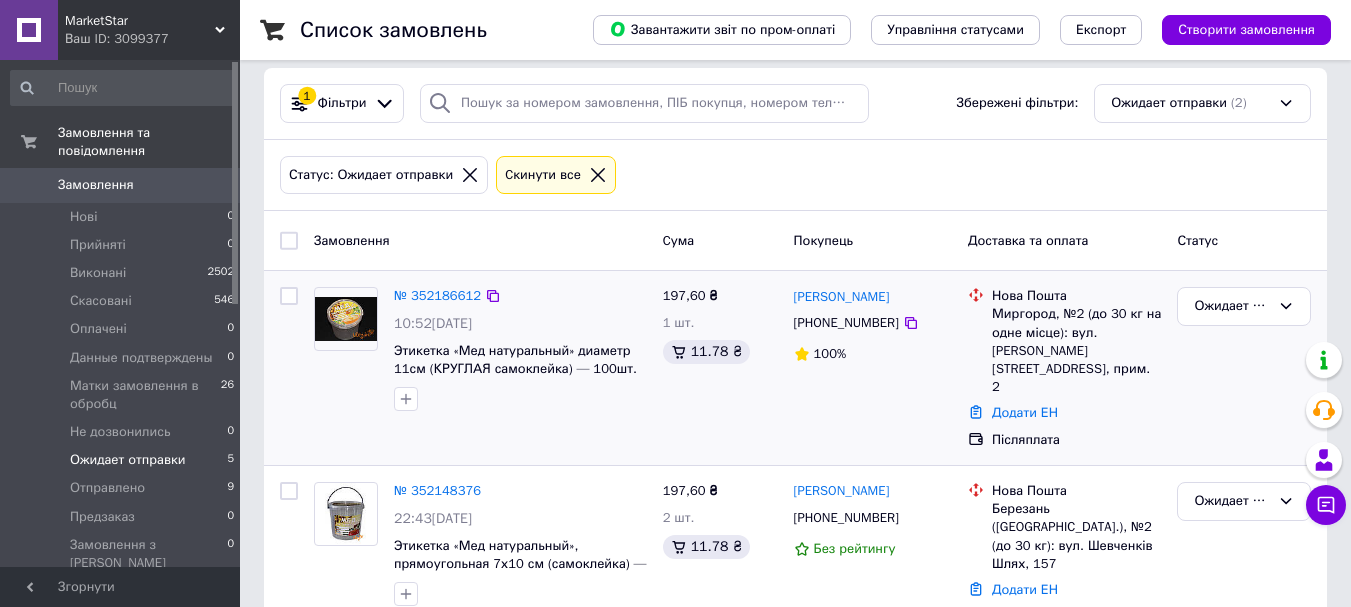 scroll, scrollTop: 20, scrollLeft: 0, axis: vertical 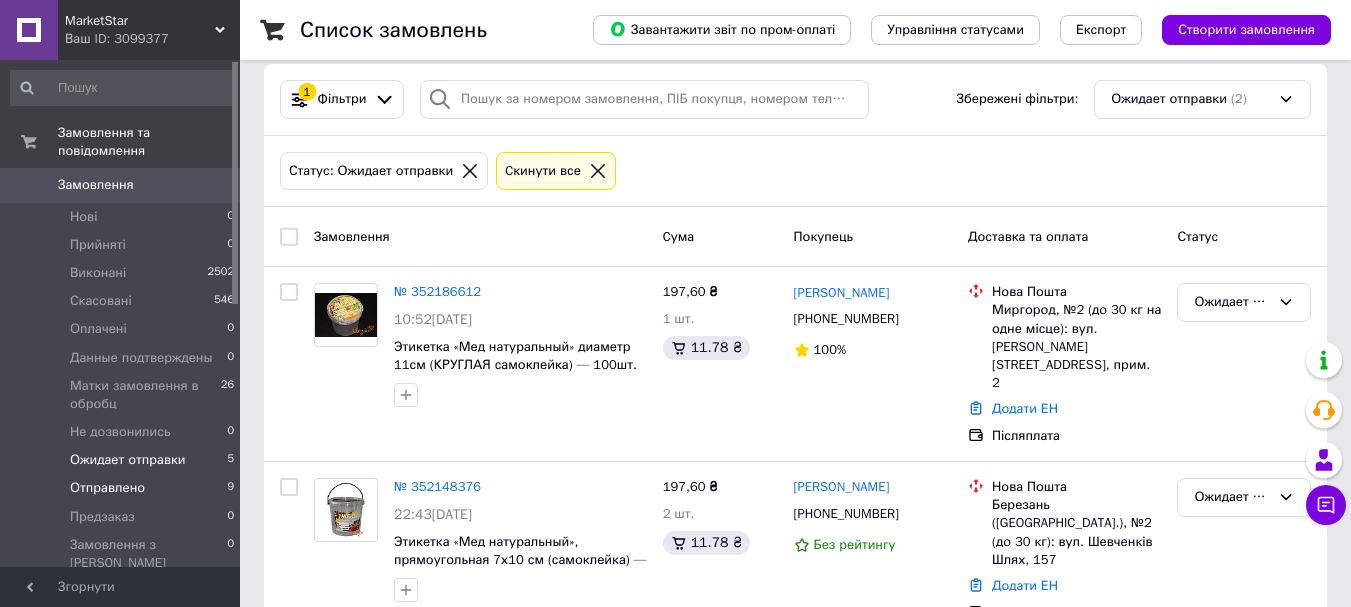 click on "Отправлено 9" at bounding box center (123, 488) 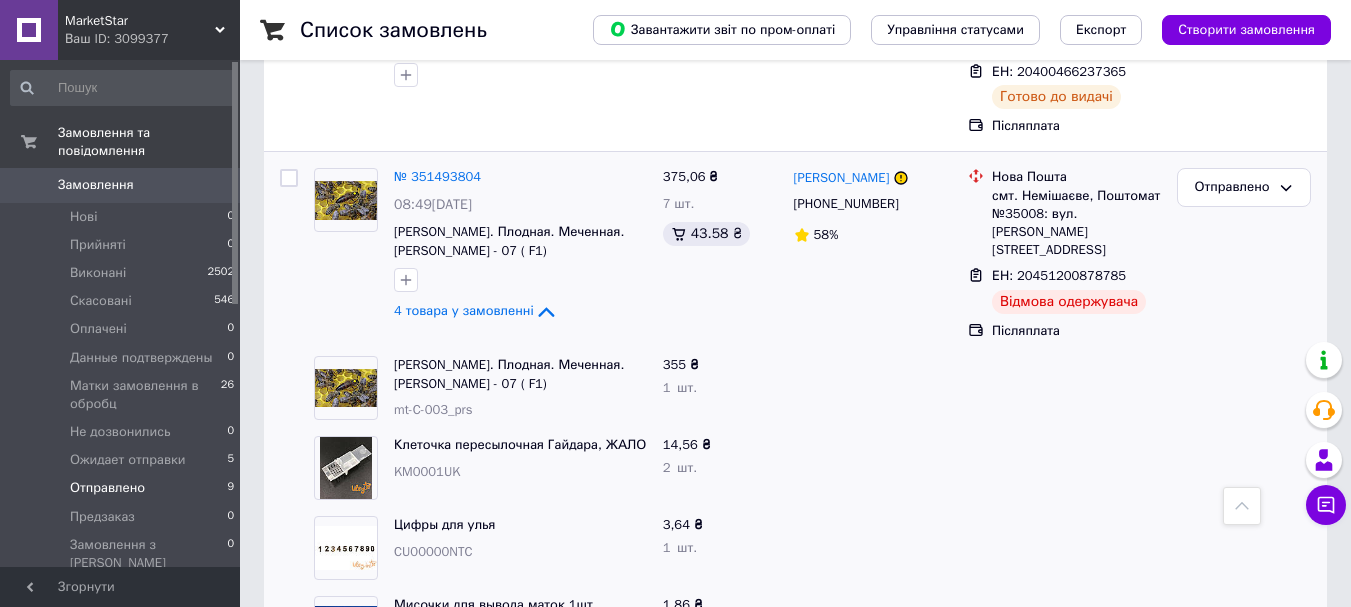 scroll, scrollTop: 1824, scrollLeft: 0, axis: vertical 